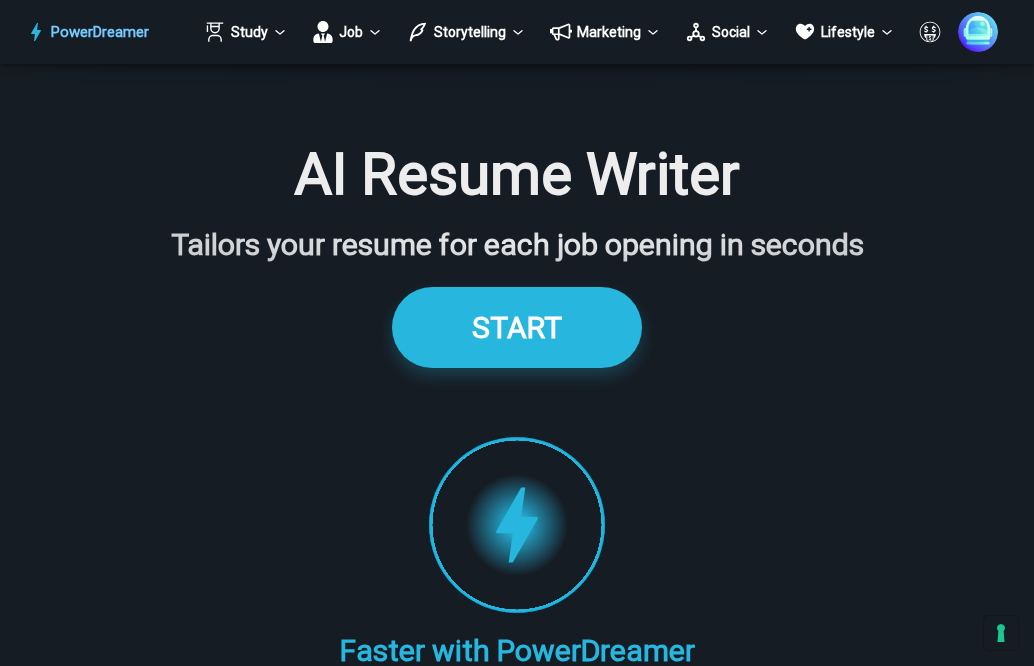 scroll, scrollTop: 2957, scrollLeft: 0, axis: vertical 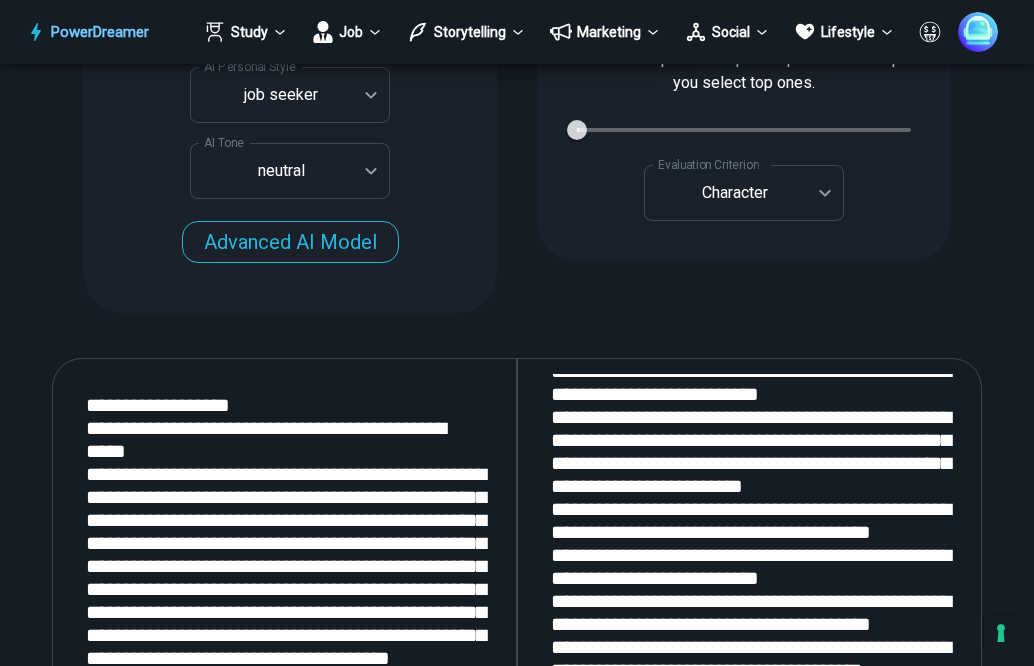 click at bounding box center [749, 624] 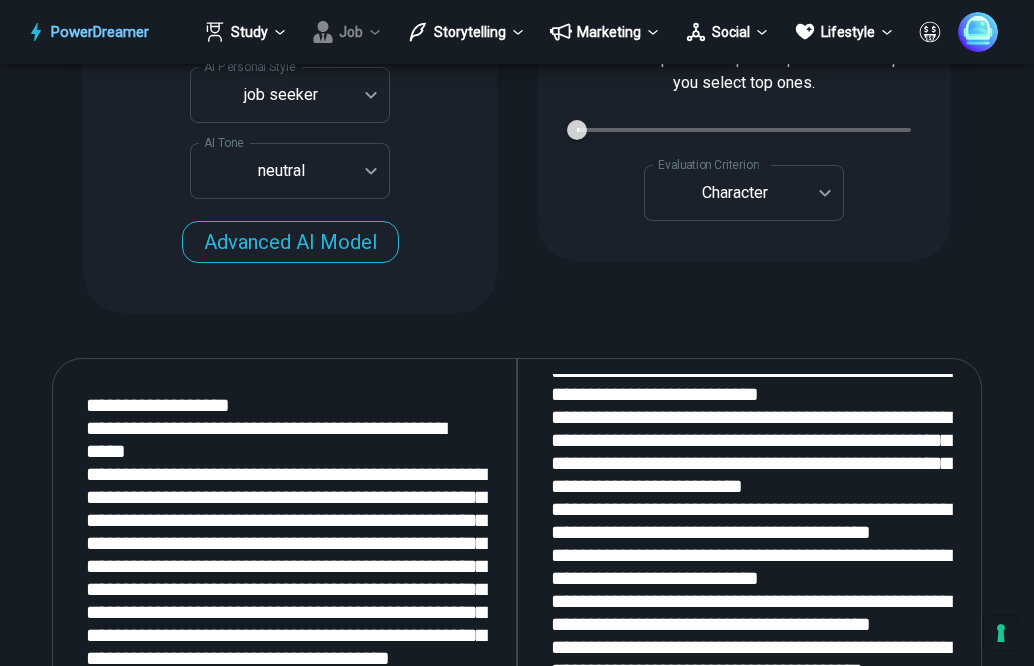click on "Job" at bounding box center (246, 32) 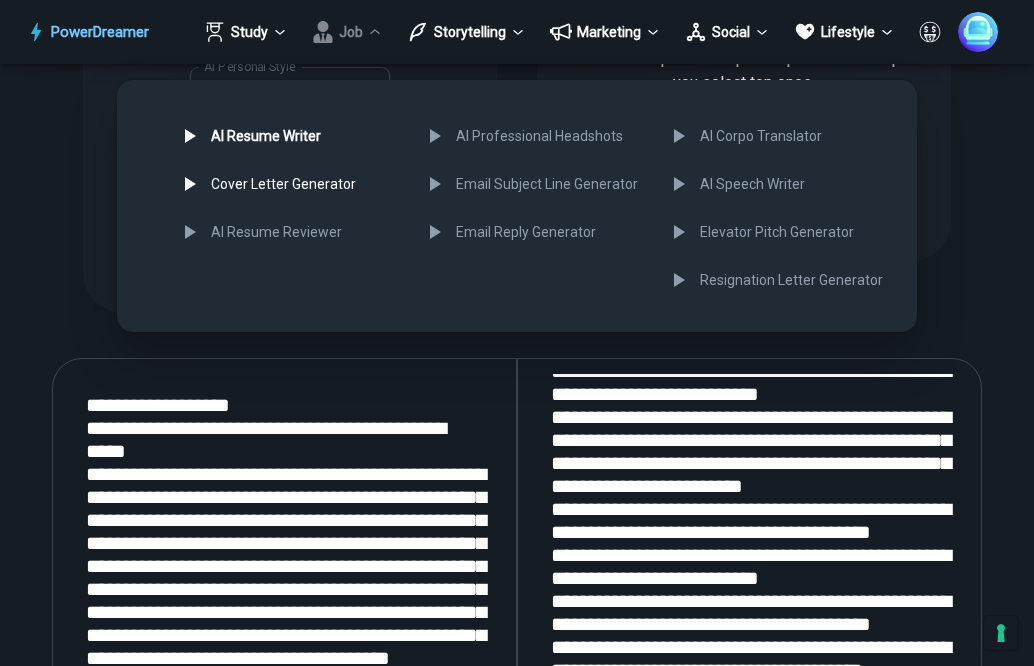 click on "Cover Letter Generator" at bounding box center (287, 184) 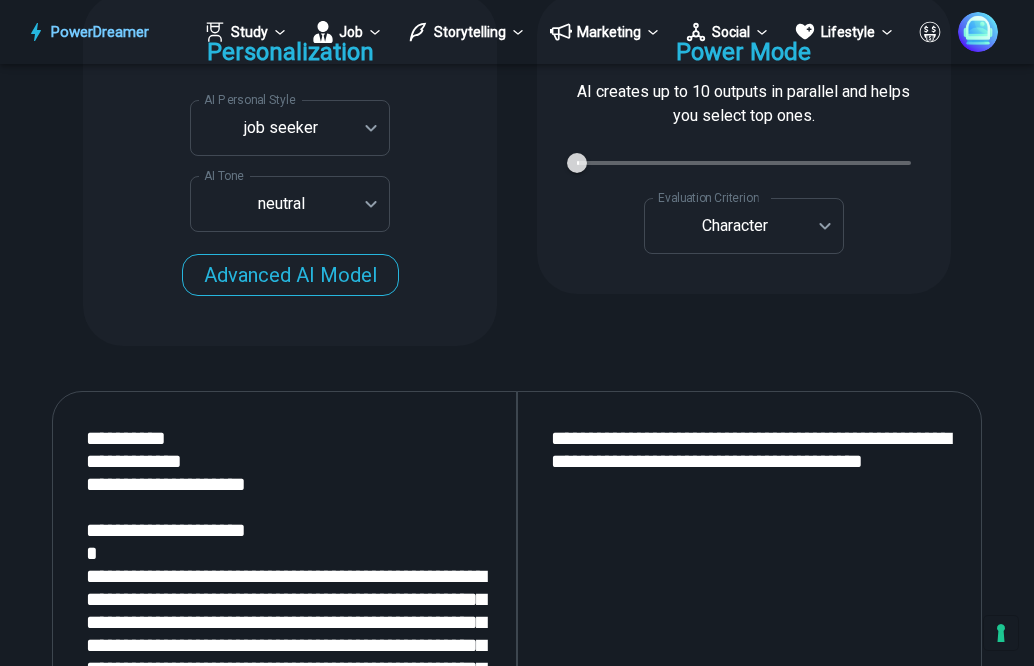 scroll, scrollTop: 0, scrollLeft: 0, axis: both 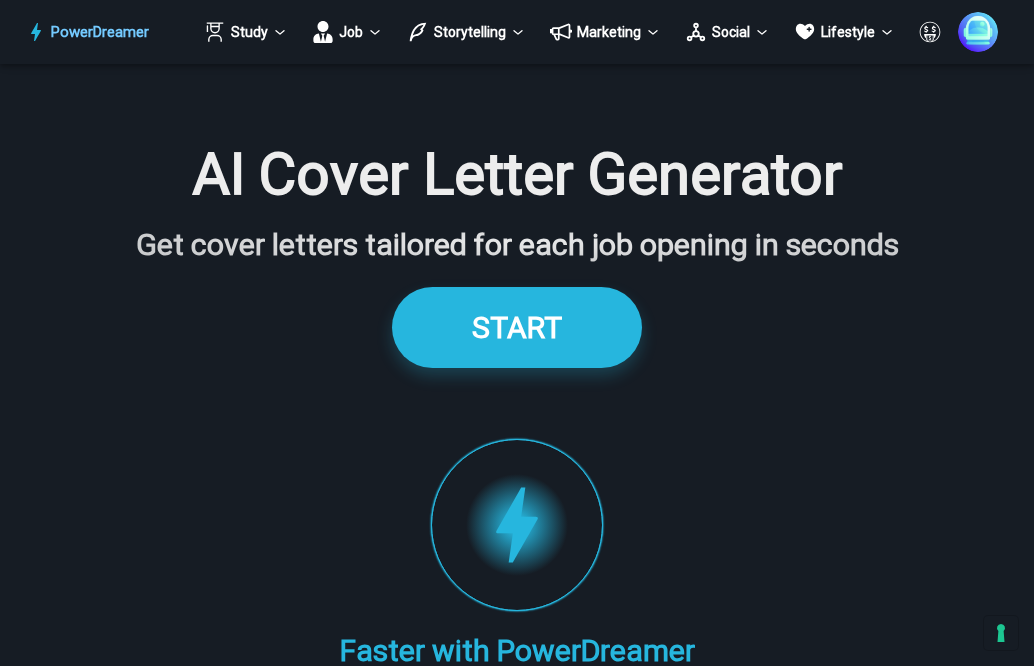 click on "START" at bounding box center (517, 327) 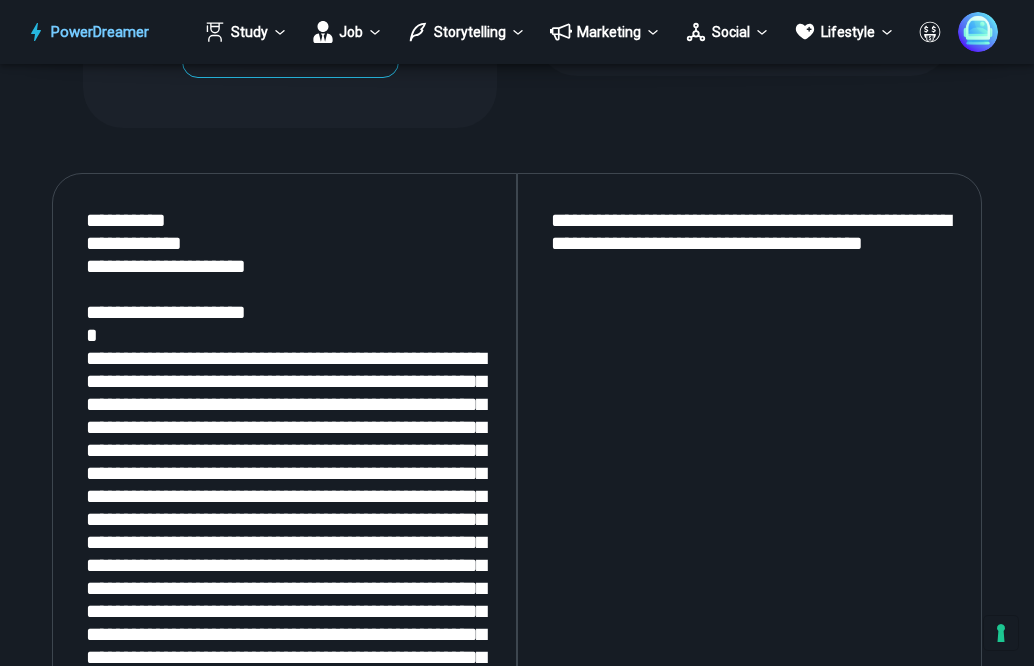 scroll, scrollTop: 2577, scrollLeft: 0, axis: vertical 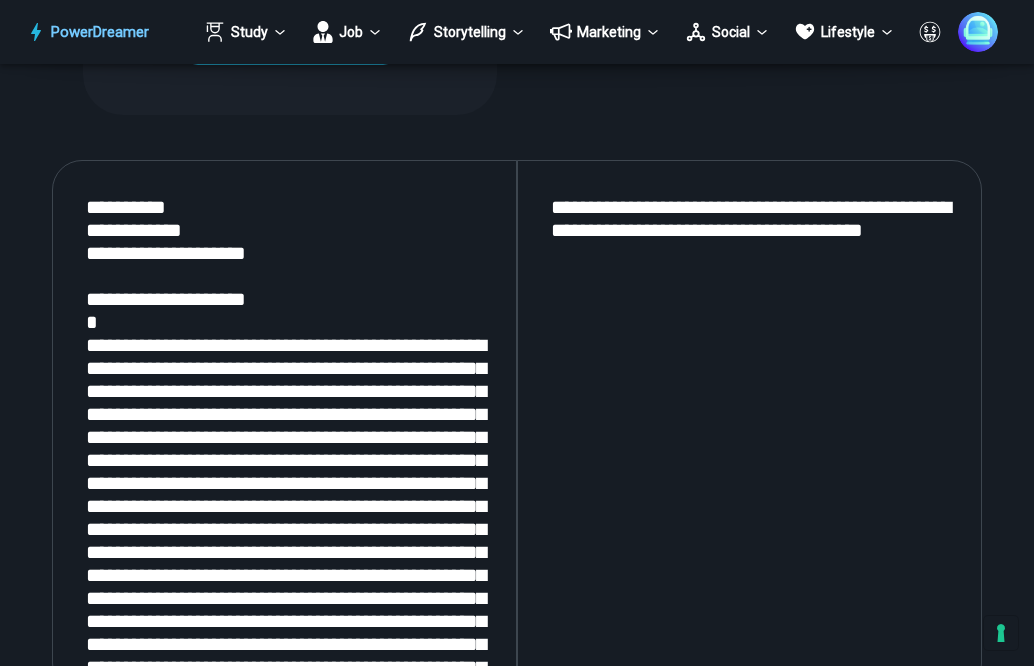 click on "**********" at bounding box center [749, 426] 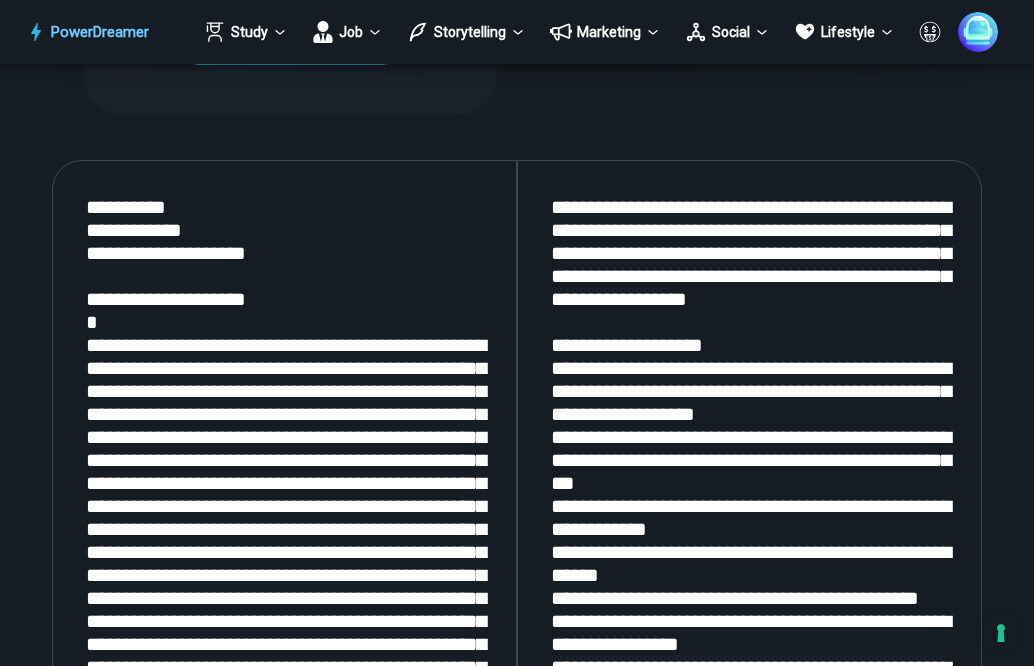 scroll, scrollTop: 2587, scrollLeft: 0, axis: vertical 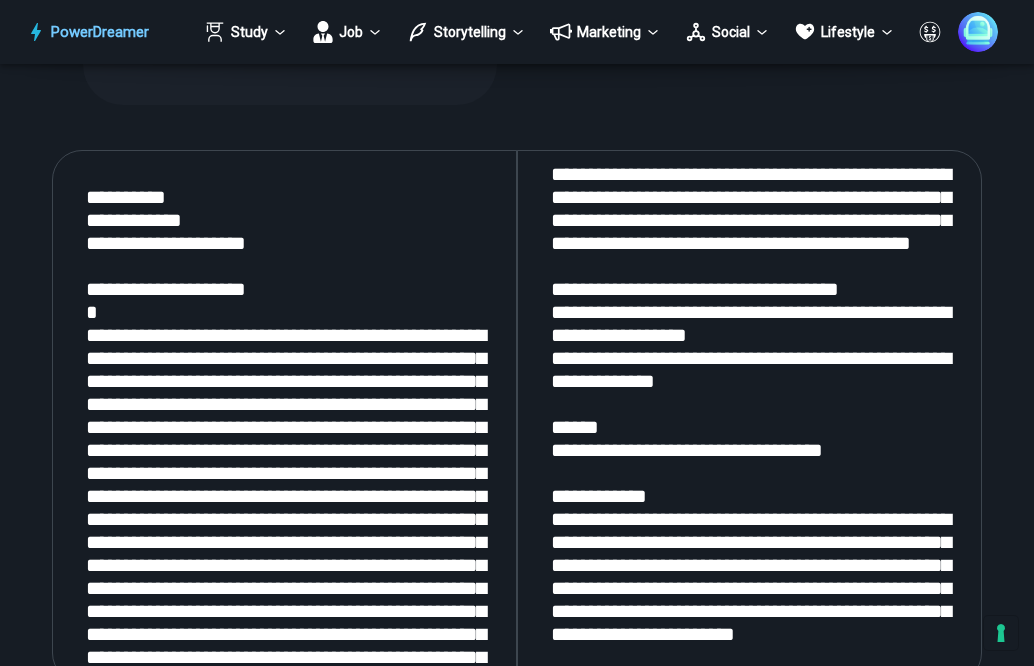 type on "**********" 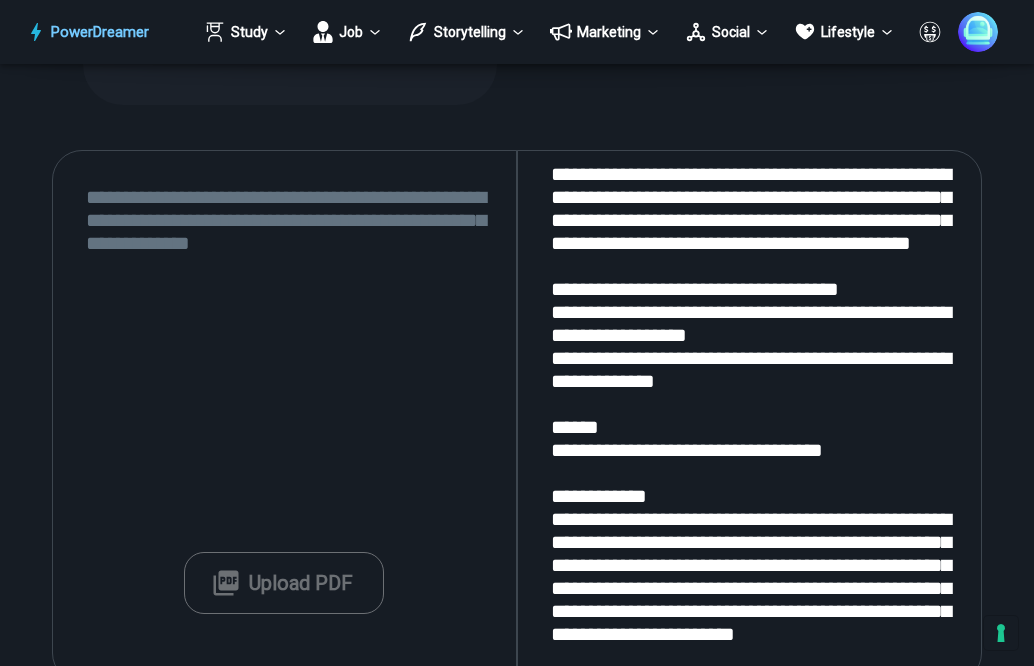 paste on "**********" 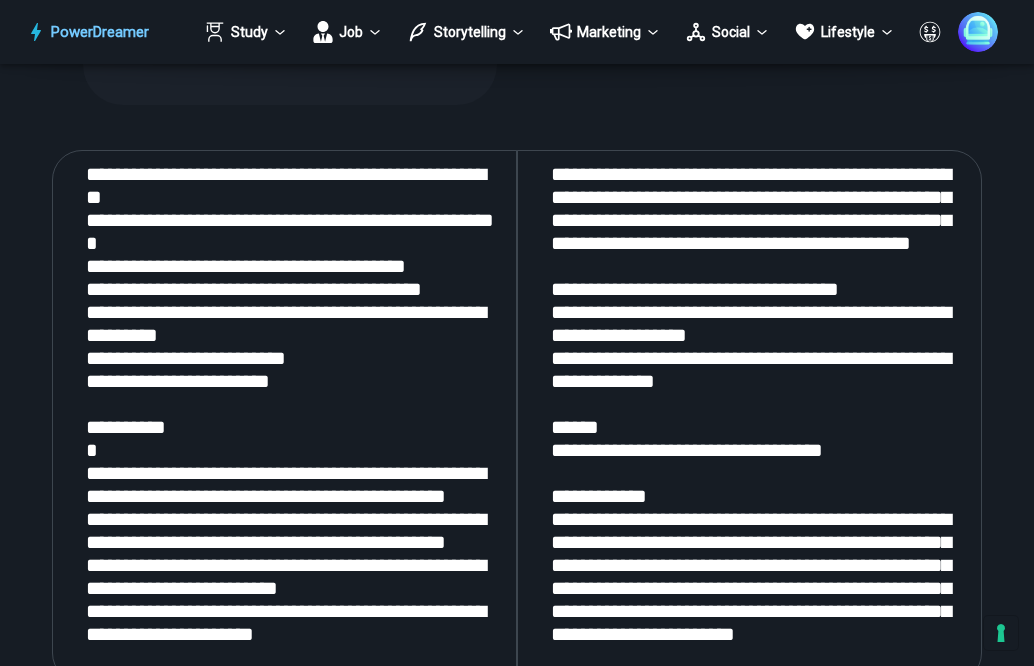 scroll, scrollTop: 4094, scrollLeft: 0, axis: vertical 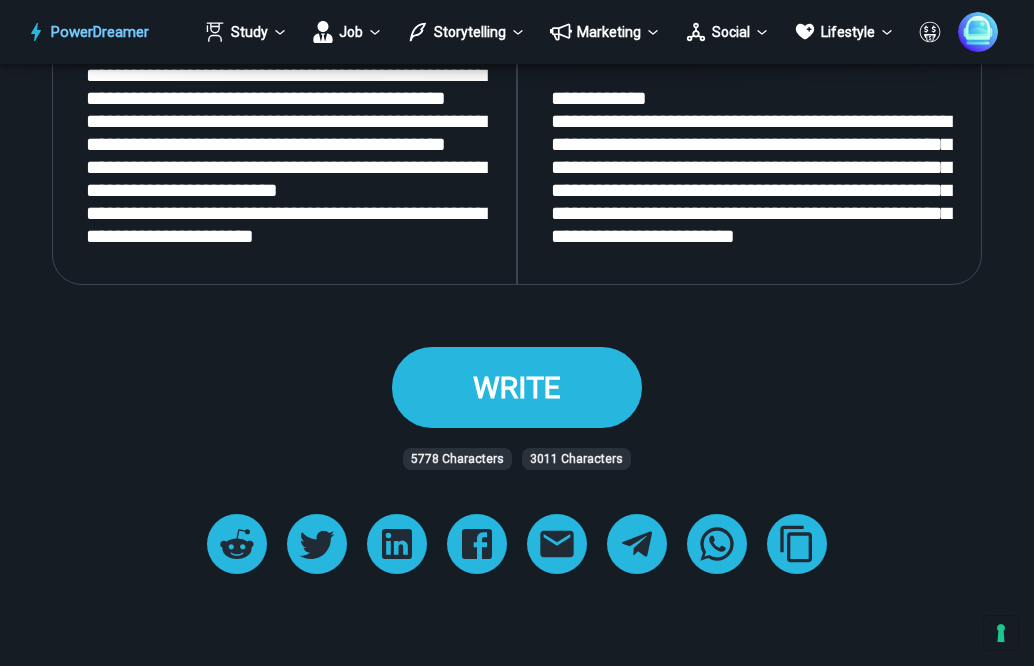 type on "**********" 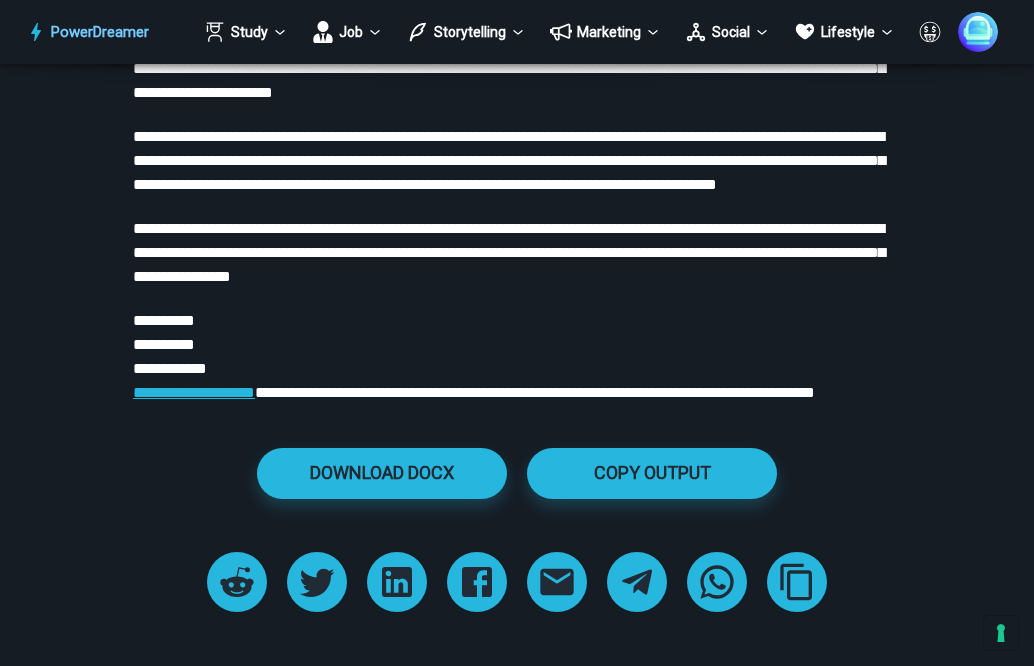 scroll, scrollTop: 3888, scrollLeft: 0, axis: vertical 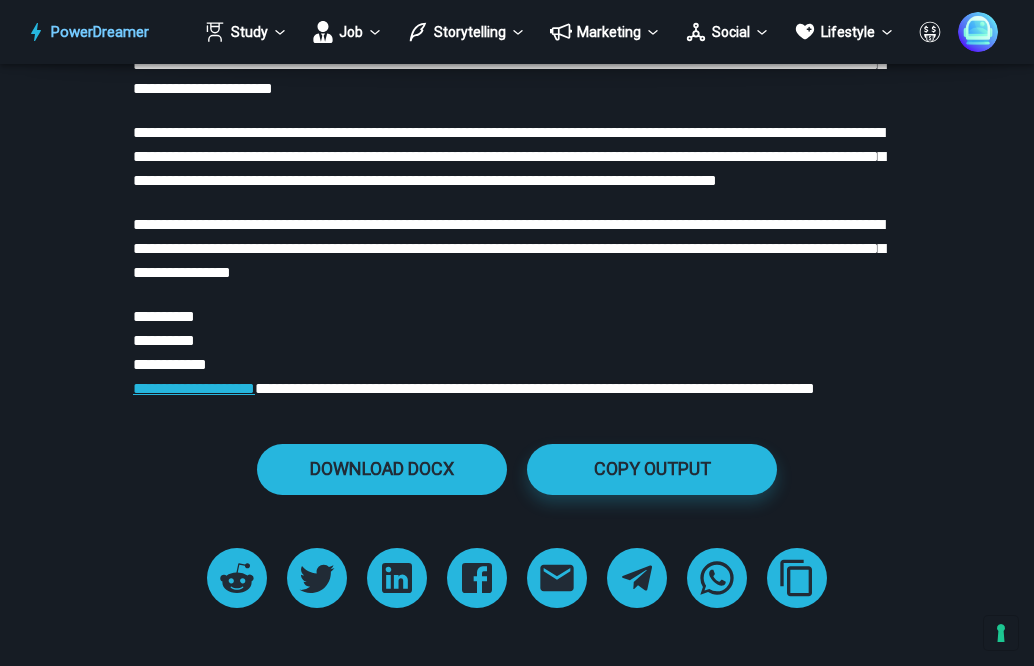 click on "DOWNLOAD DOCX" at bounding box center (382, 468) 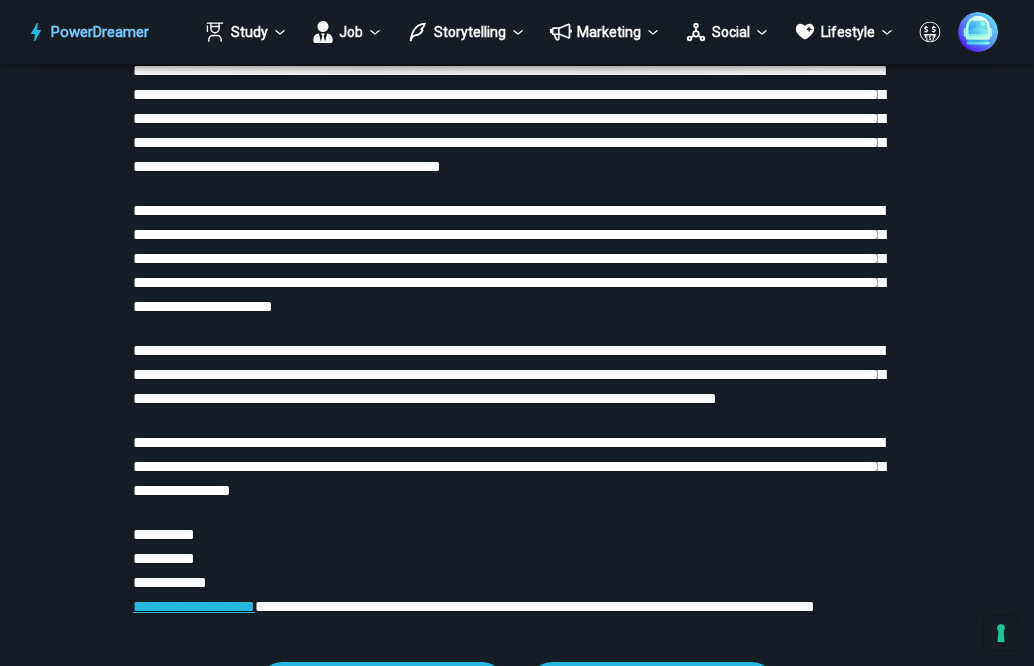 scroll, scrollTop: 3470, scrollLeft: 0, axis: vertical 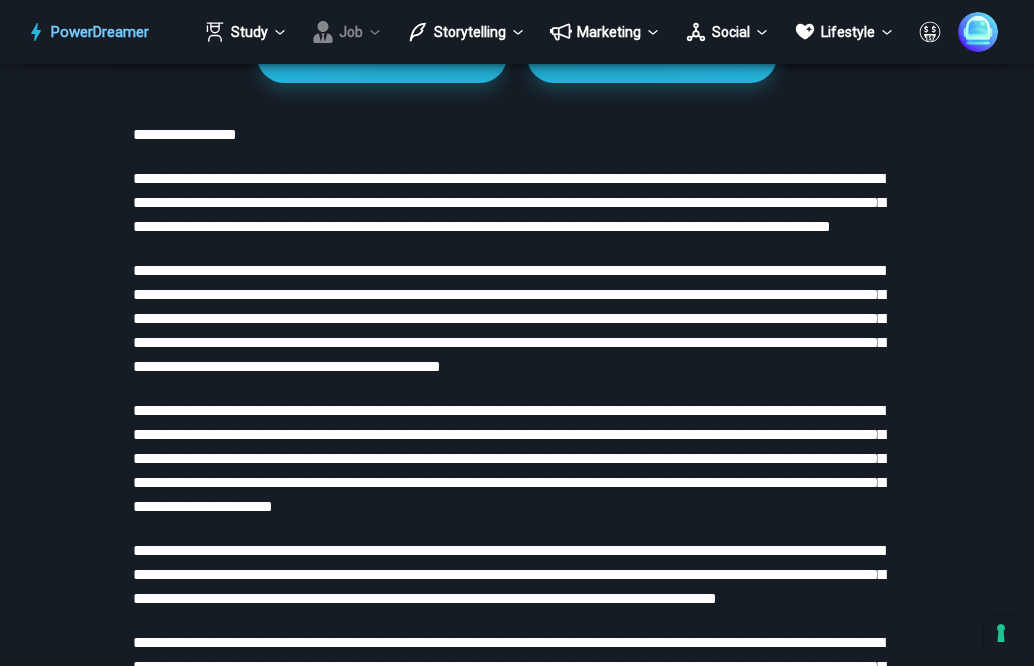 click at bounding box center [280, 32] 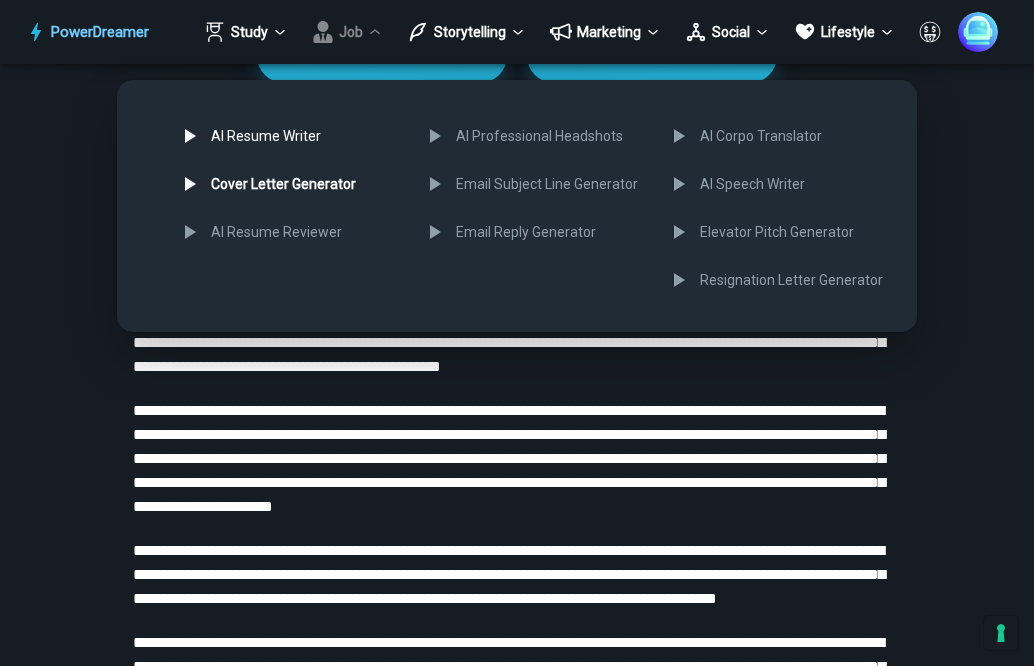 click on "AI Resume Writer" at bounding box center [287, 136] 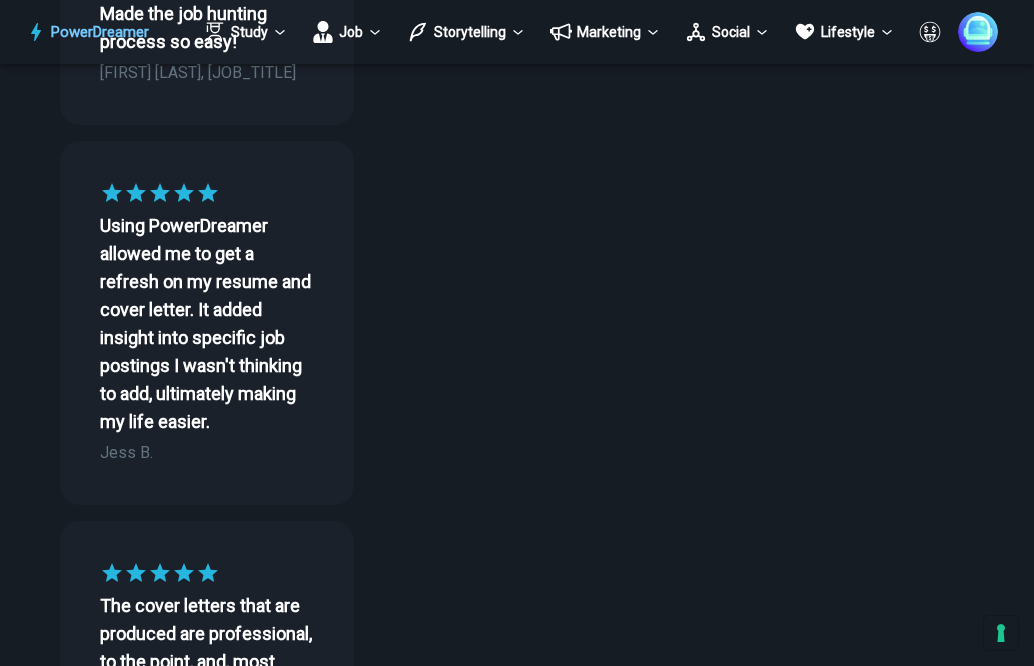 scroll, scrollTop: 0, scrollLeft: 0, axis: both 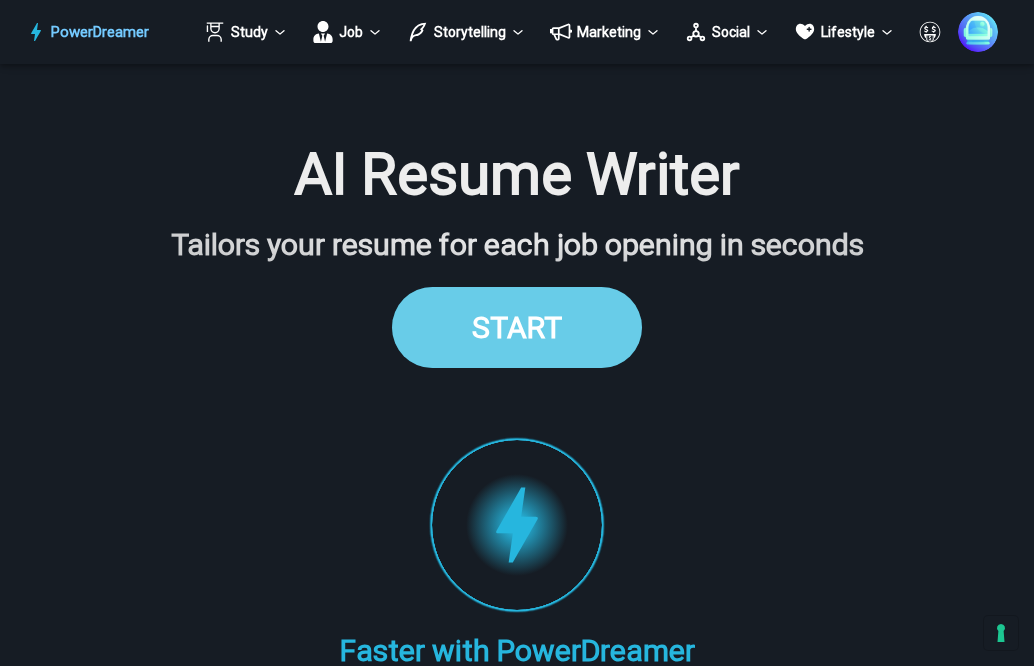 click on "START" at bounding box center (517, 327) 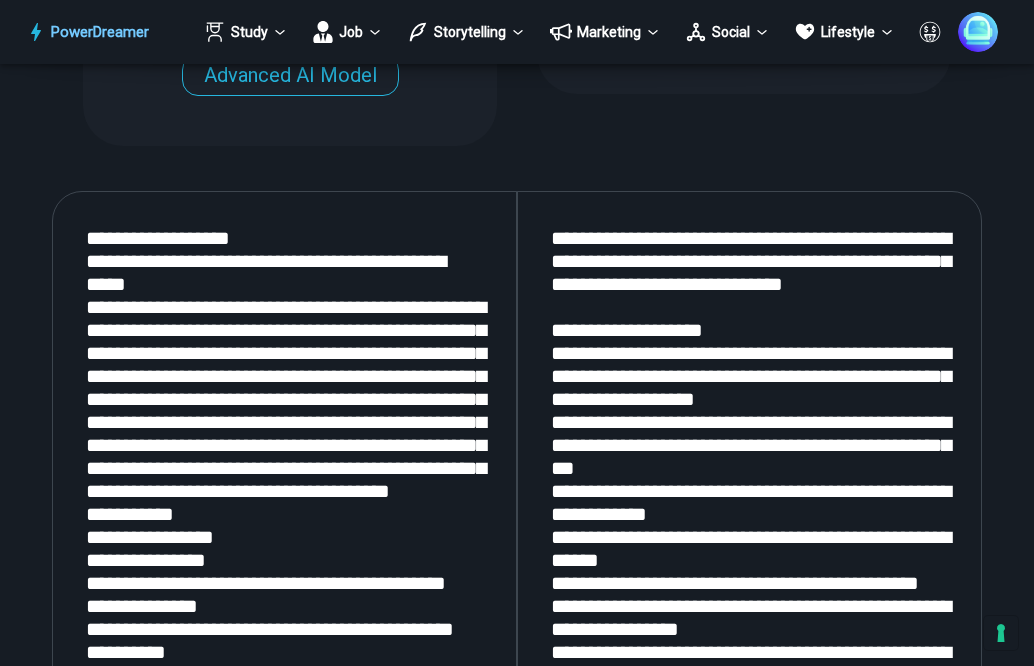 scroll, scrollTop: 2532, scrollLeft: 0, axis: vertical 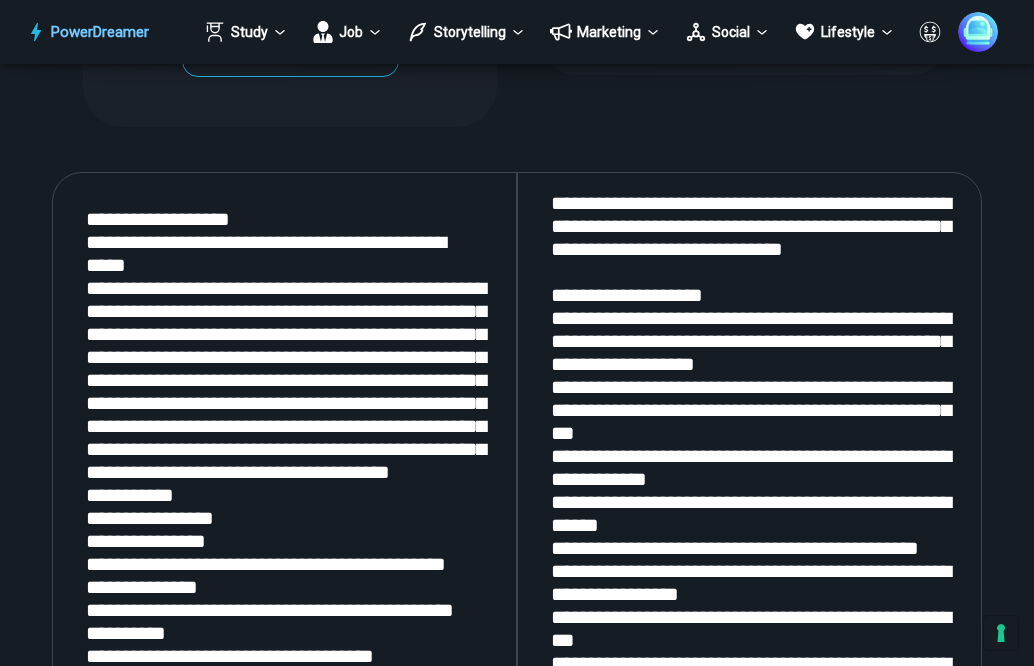click at bounding box center [749, 438] 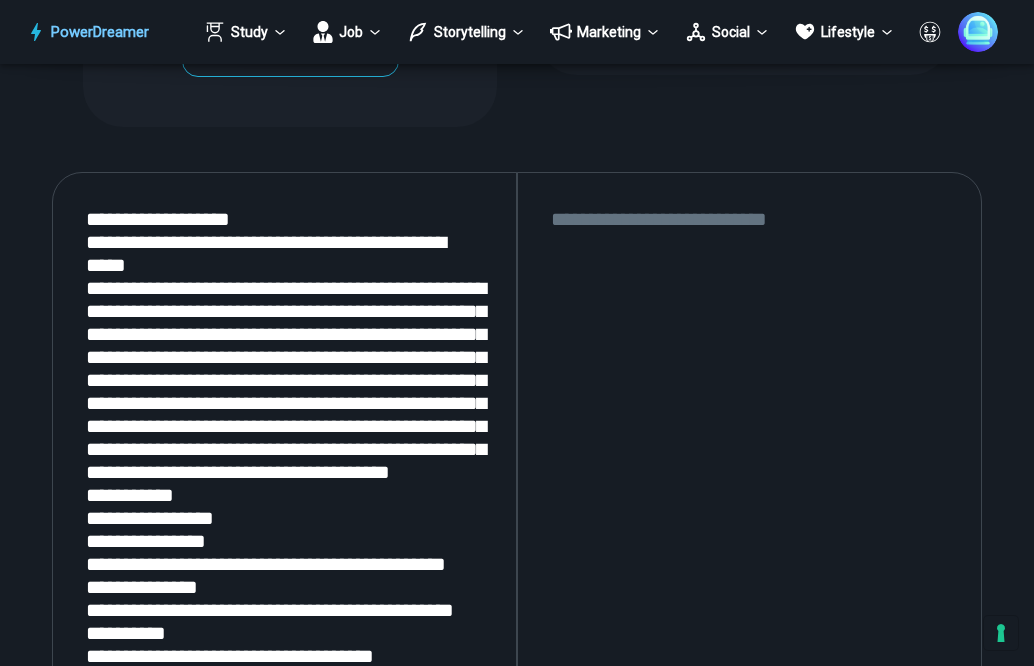 scroll, scrollTop: 0, scrollLeft: 0, axis: both 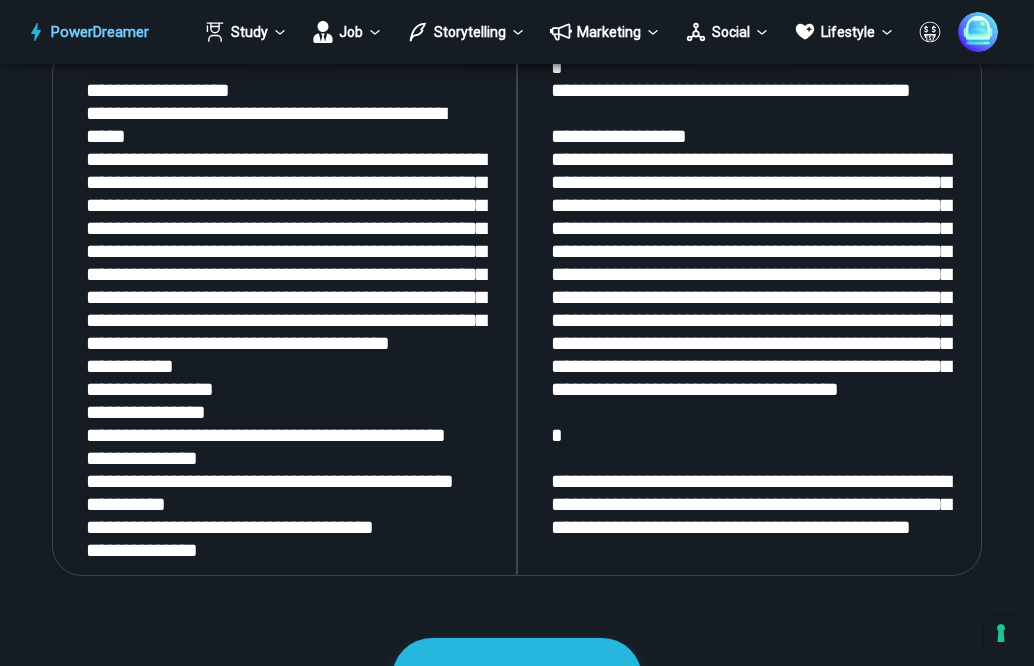 drag, startPoint x: 728, startPoint y: 543, endPoint x: 551, endPoint y: 450, distance: 199.94499 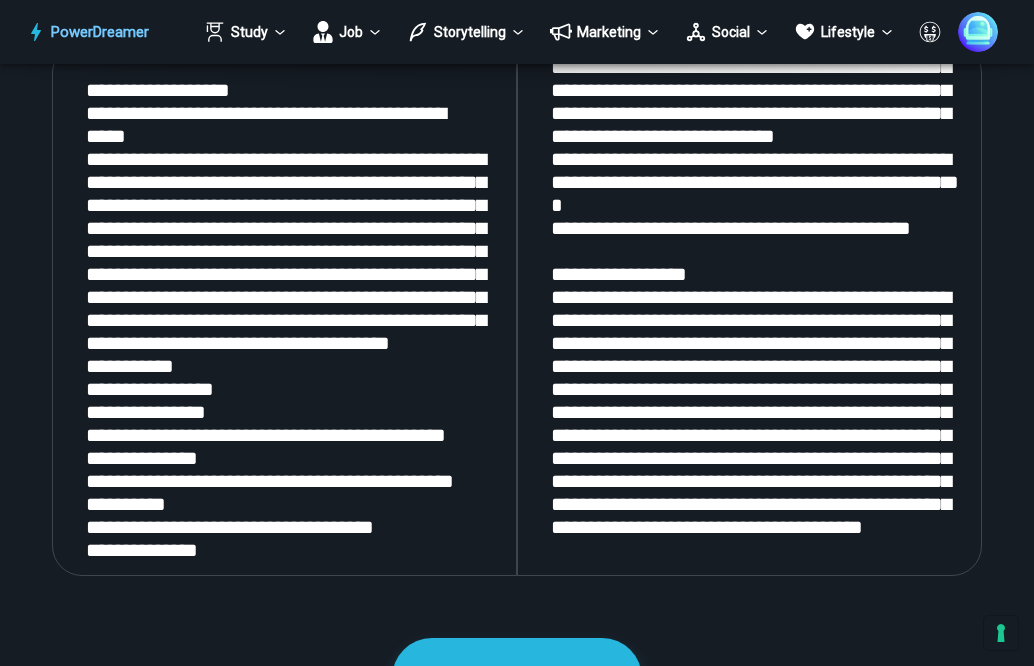 scroll, scrollTop: 4416, scrollLeft: 0, axis: vertical 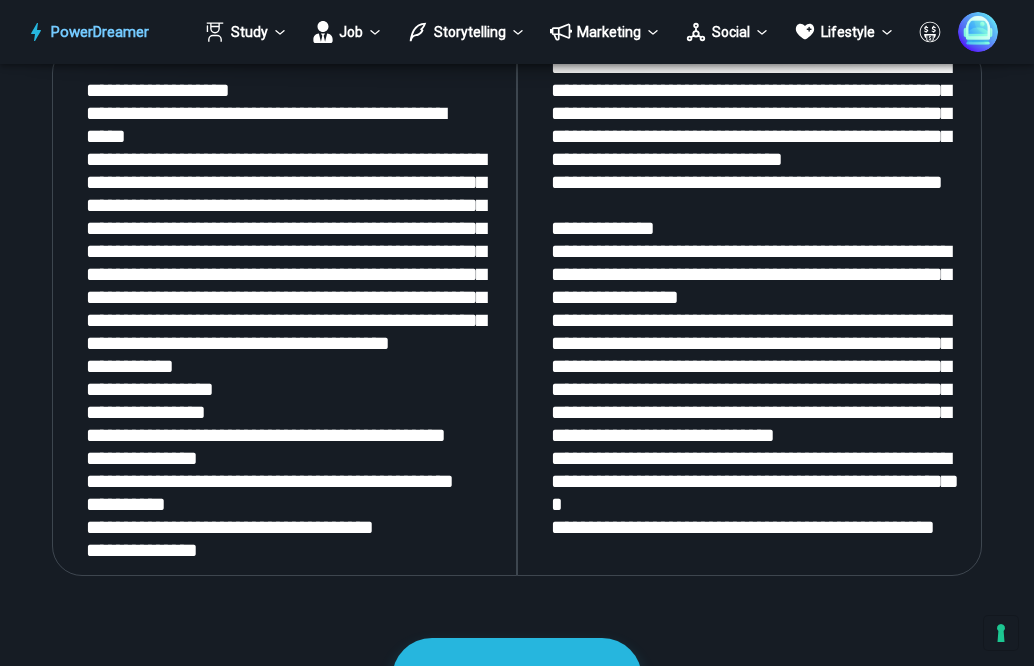 type on "**********" 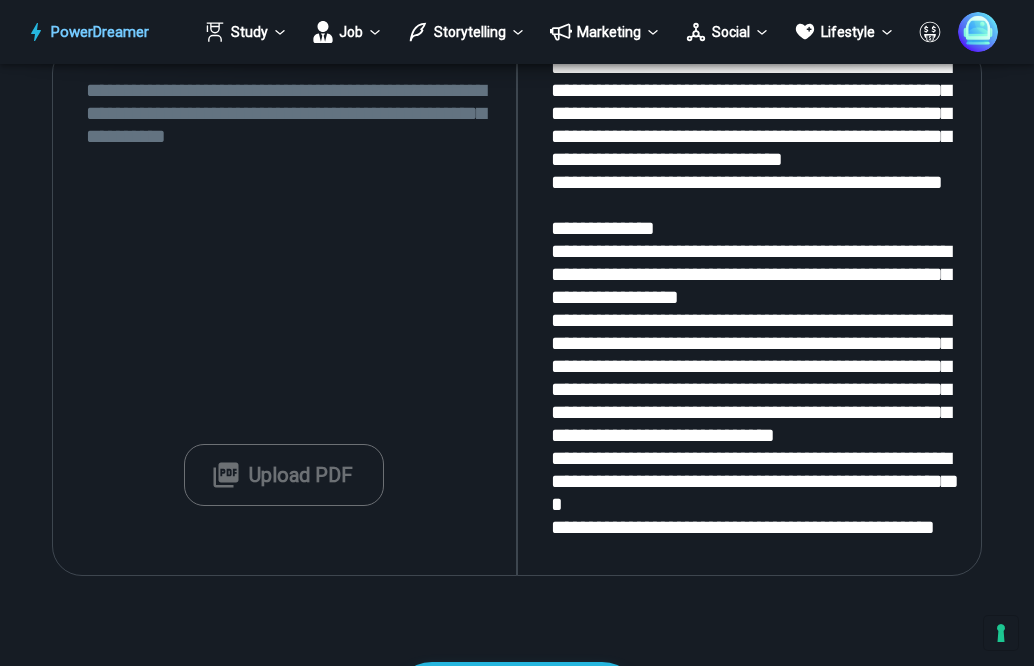 click at bounding box center (284, 309) 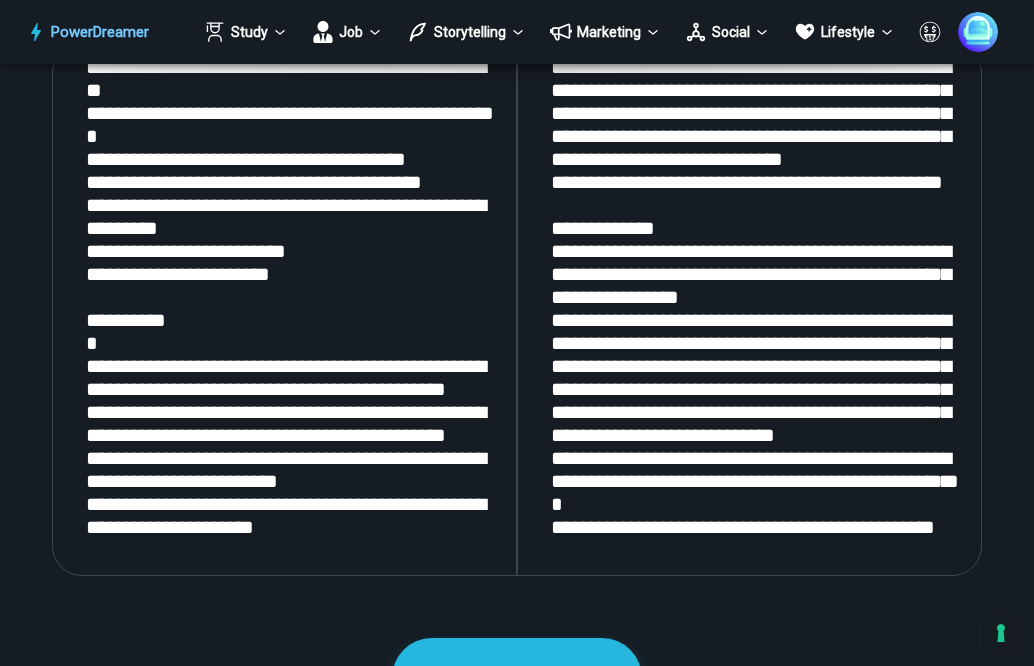 scroll, scrollTop: 4094, scrollLeft: 0, axis: vertical 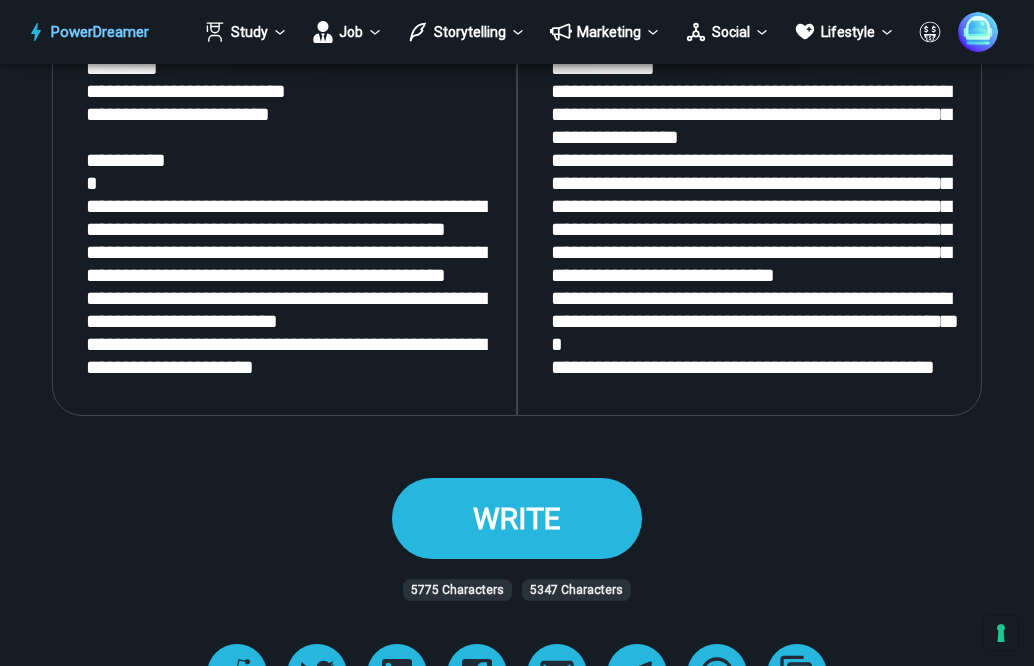 type on "**********" 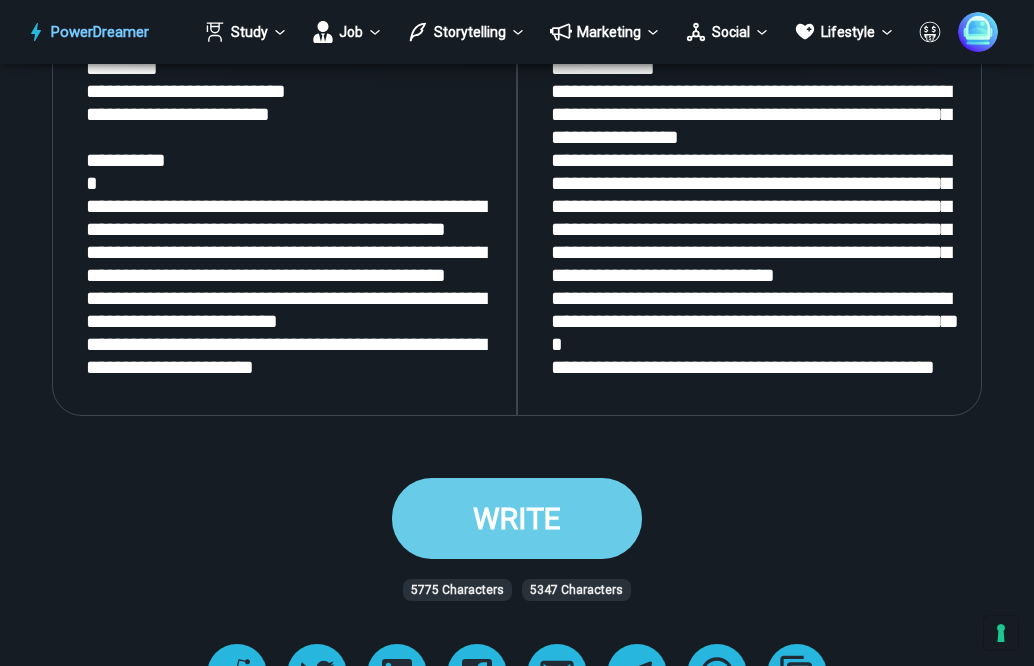click on "WRITE" at bounding box center (517, 518) 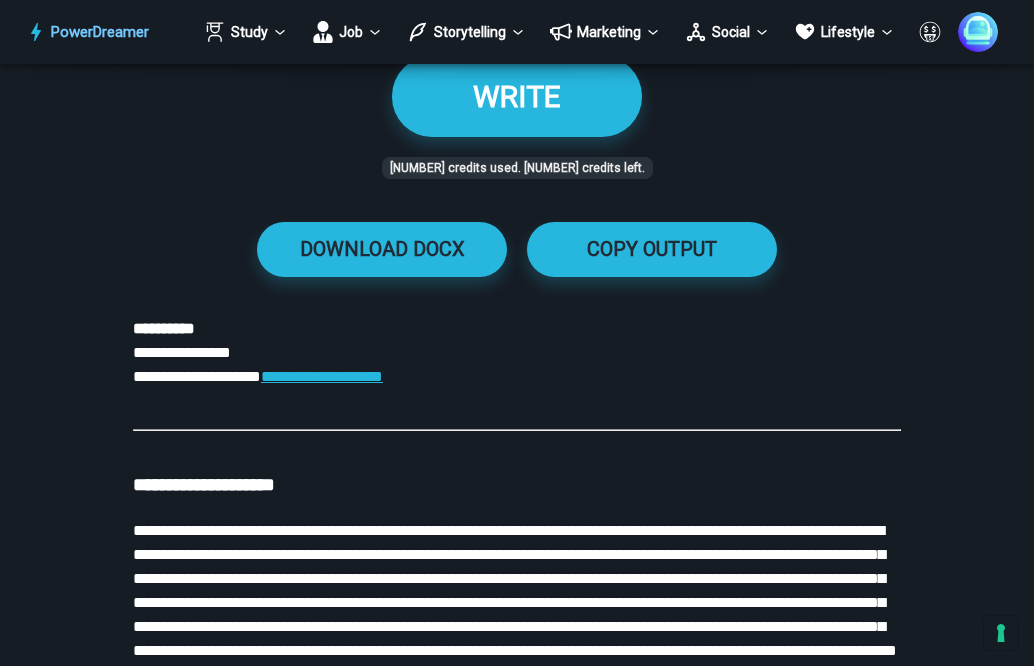scroll, scrollTop: 3245, scrollLeft: 0, axis: vertical 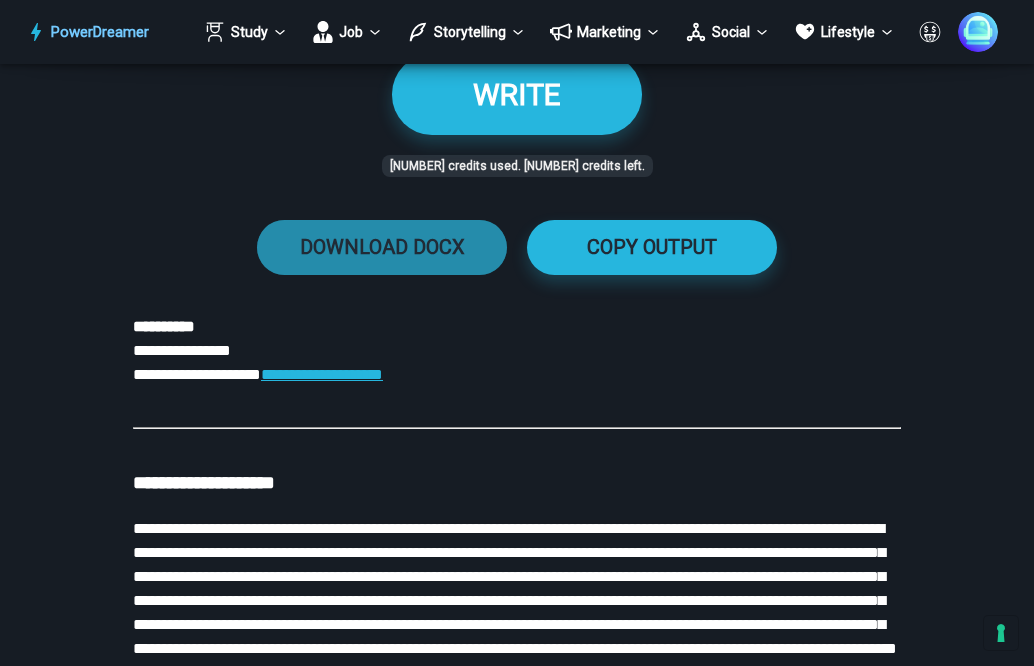 click on "DOWNLOAD DOCX" at bounding box center (382, 247) 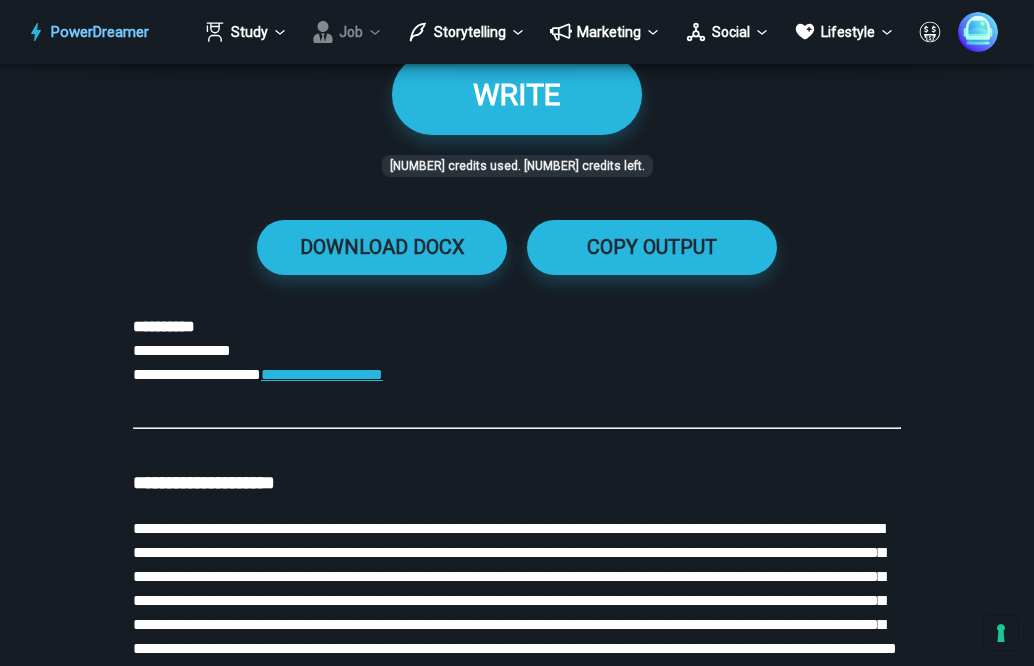click on "Job" at bounding box center (246, 32) 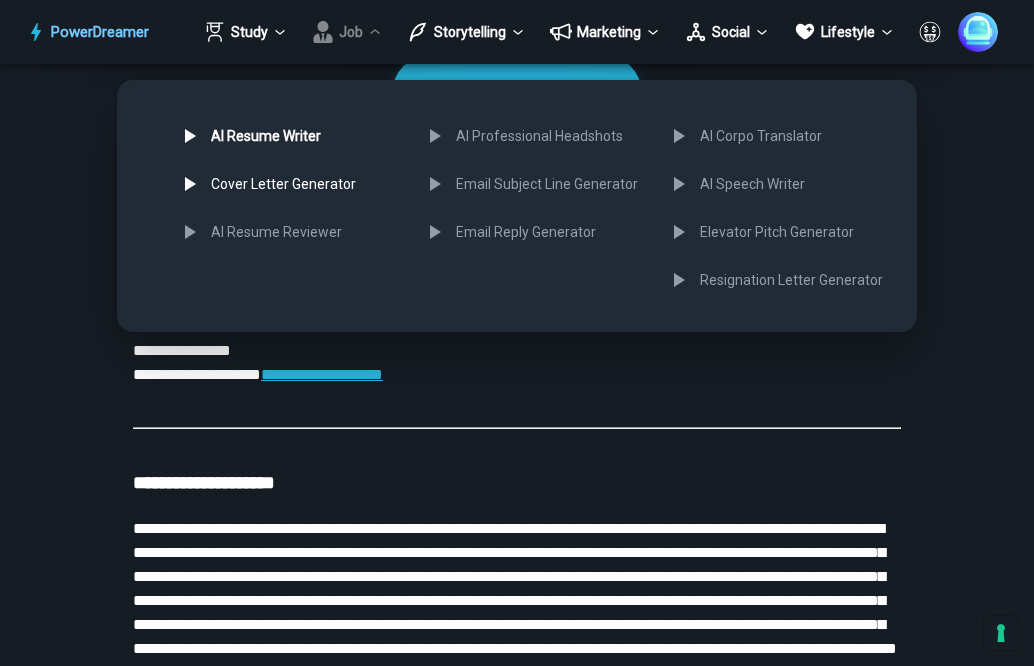 click on "Cover Letter Generator" at bounding box center [287, 184] 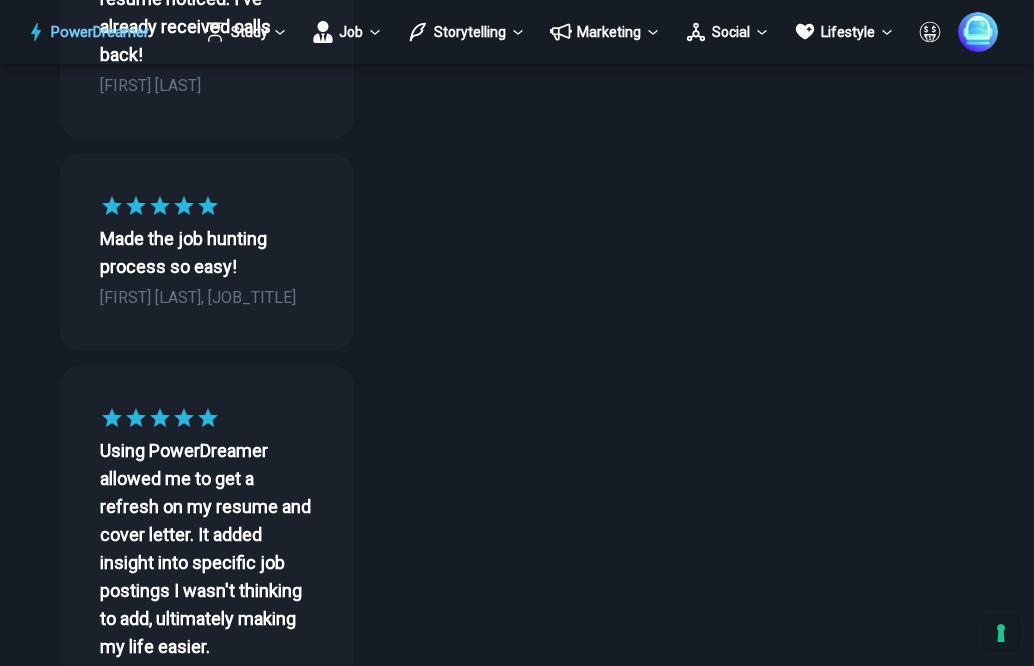 scroll, scrollTop: 0, scrollLeft: 0, axis: both 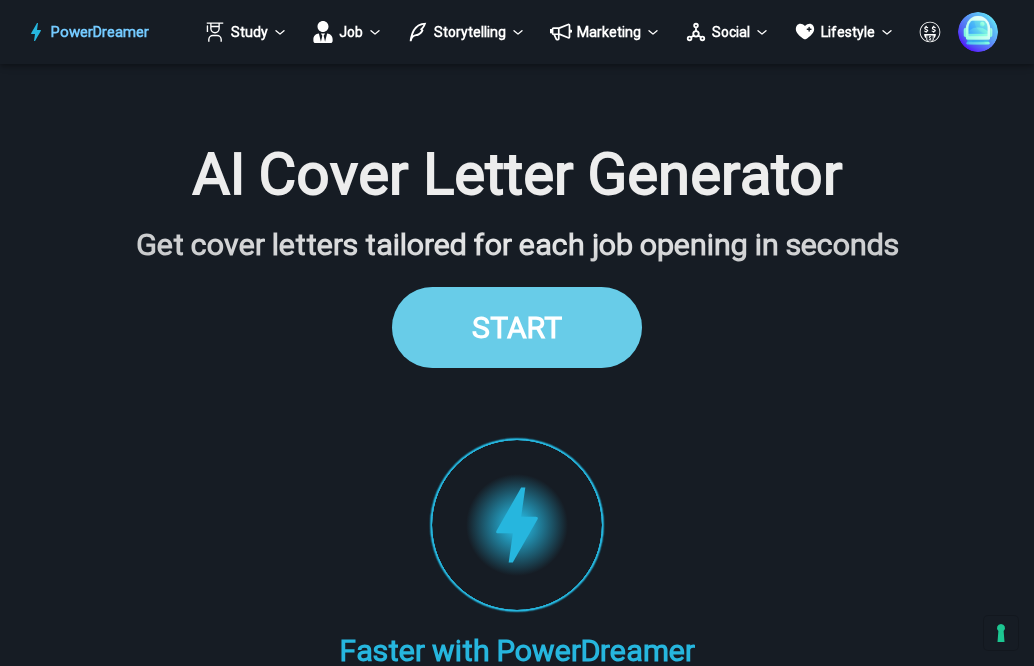 click on "START" at bounding box center [517, 327] 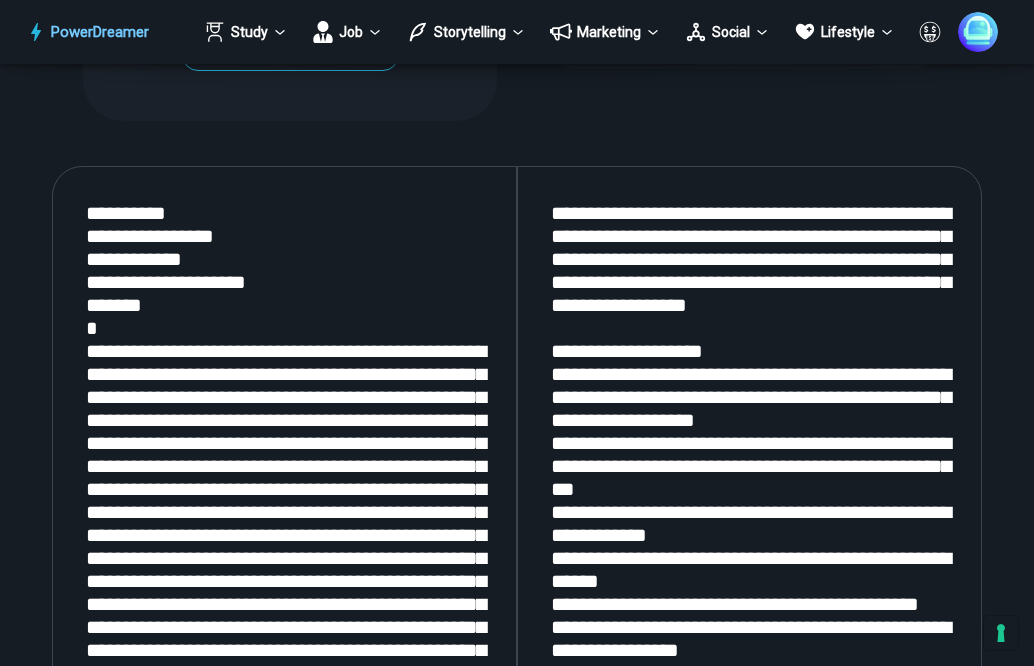 scroll, scrollTop: 2668, scrollLeft: 0, axis: vertical 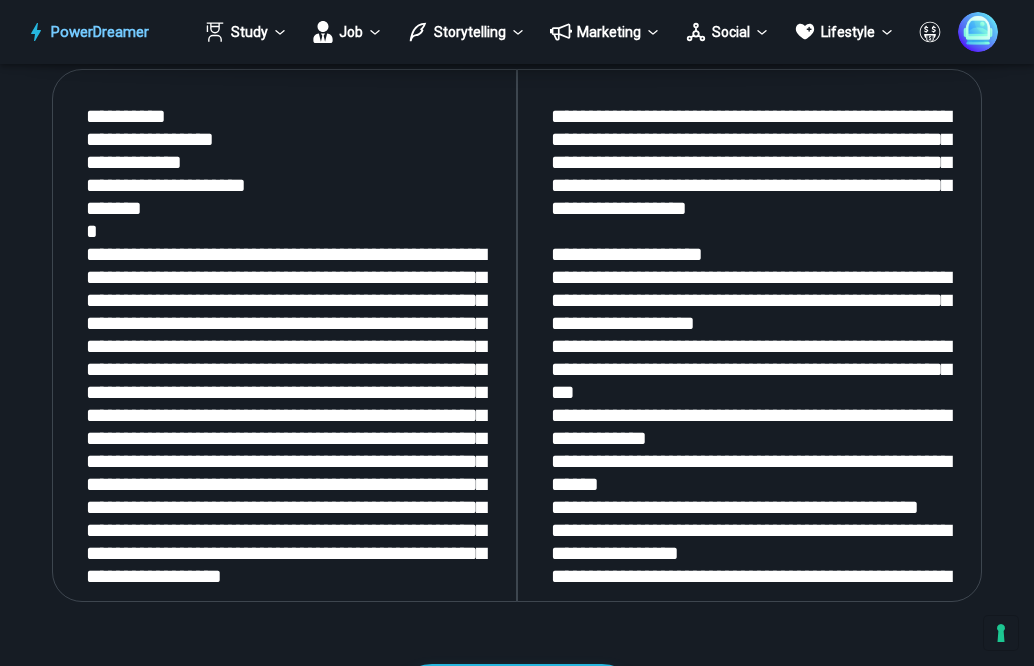 click at bounding box center (284, 335) 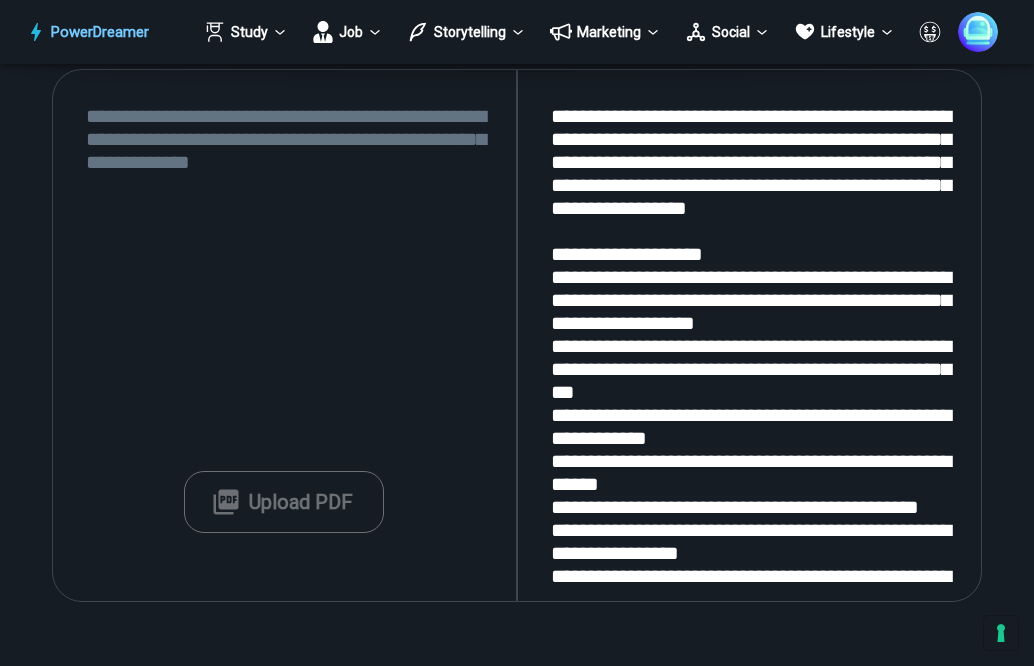 paste on "**********" 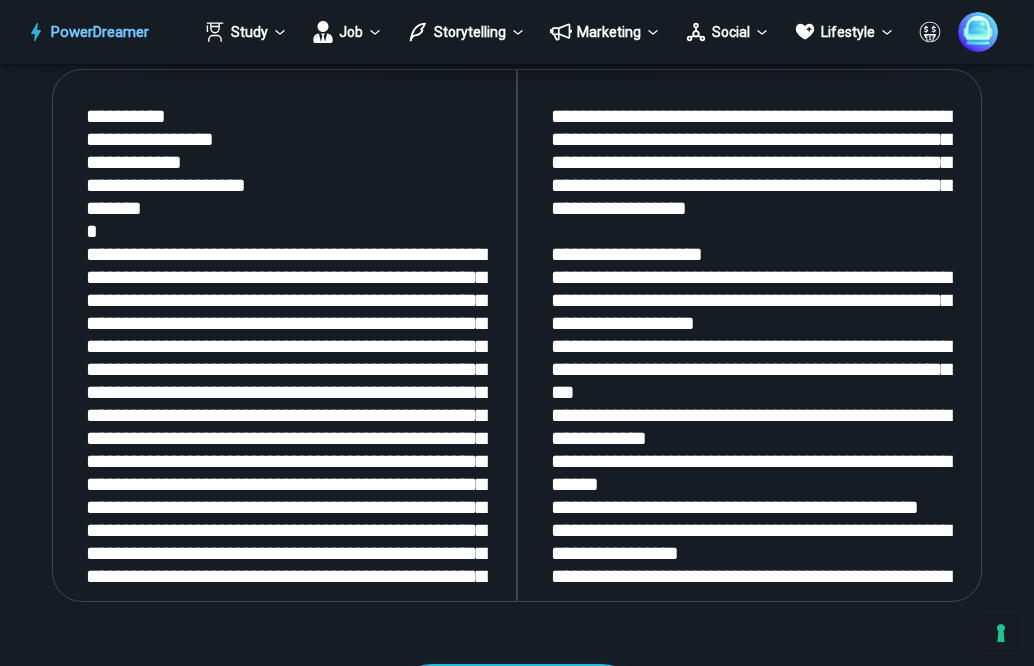 scroll, scrollTop: 4028, scrollLeft: 0, axis: vertical 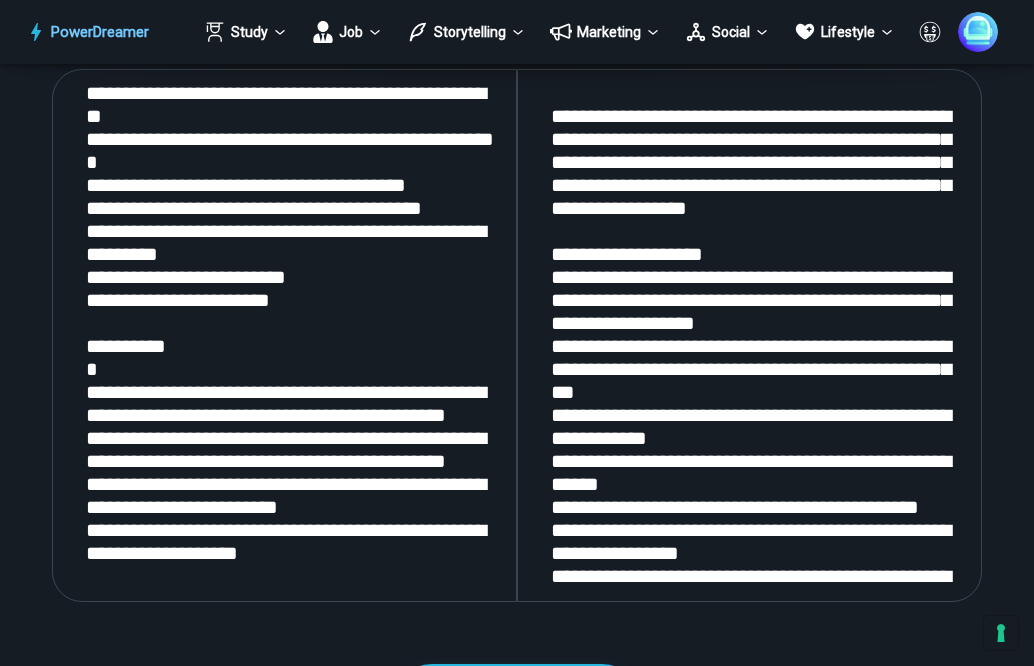 type on "**********" 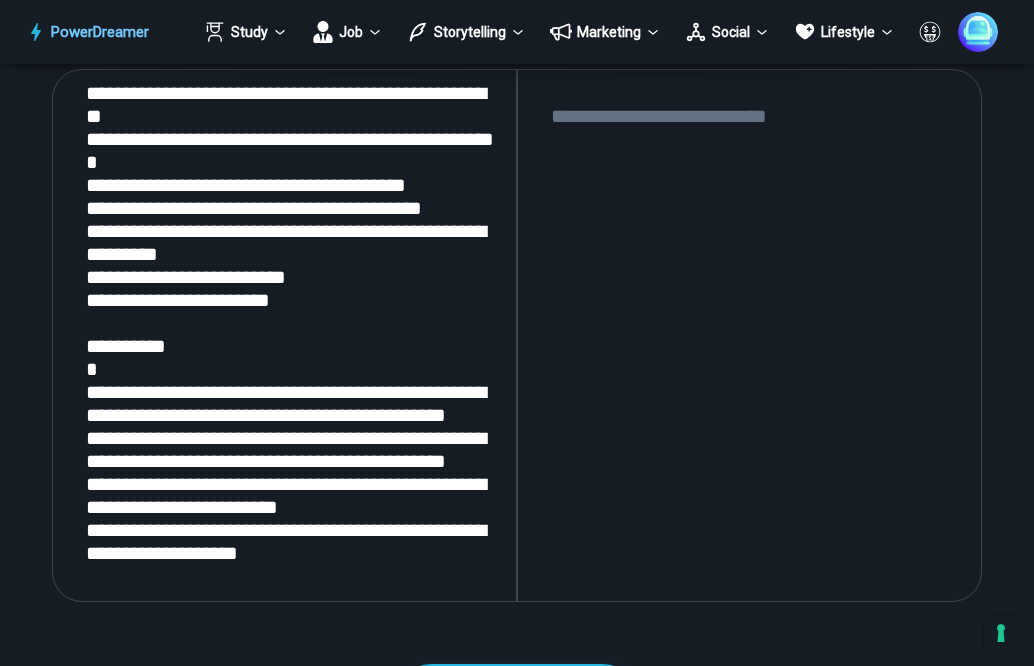 paste on "**********" 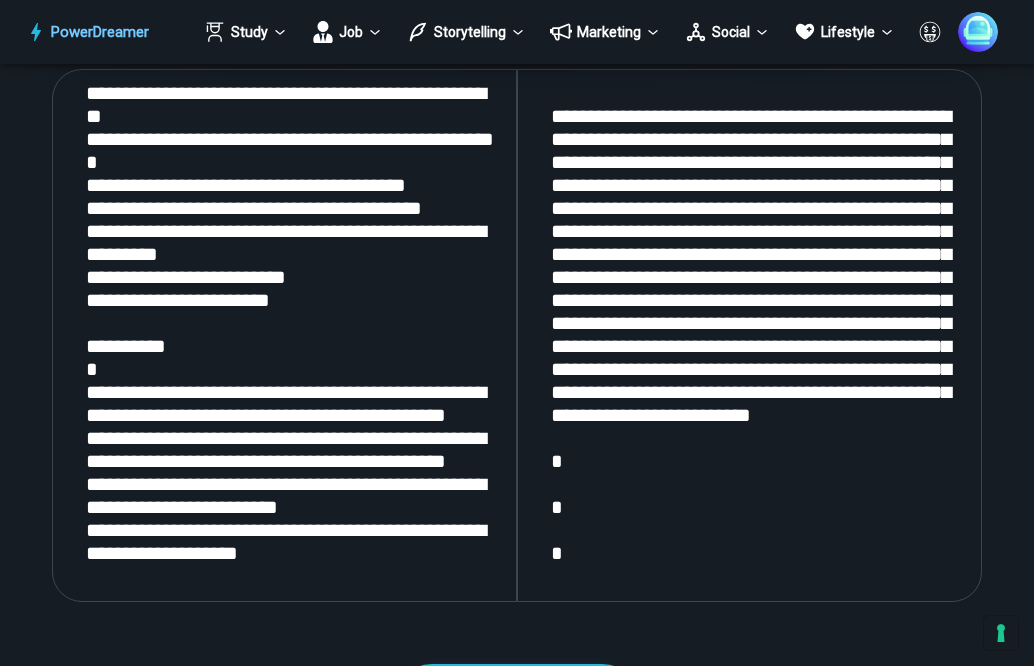 scroll, scrollTop: 3637, scrollLeft: 0, axis: vertical 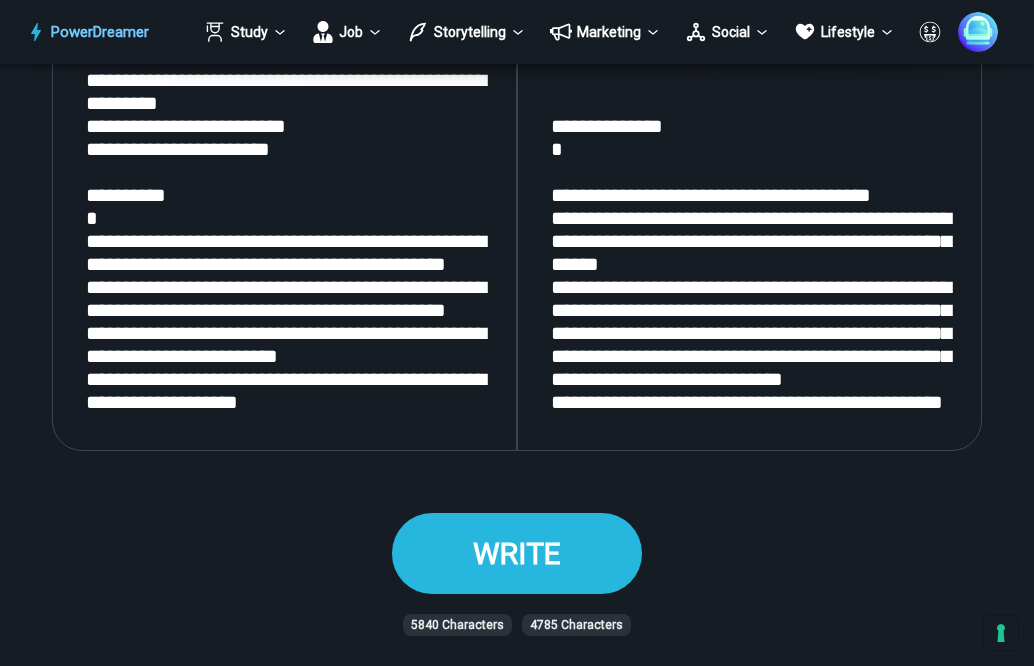 type on "**********" 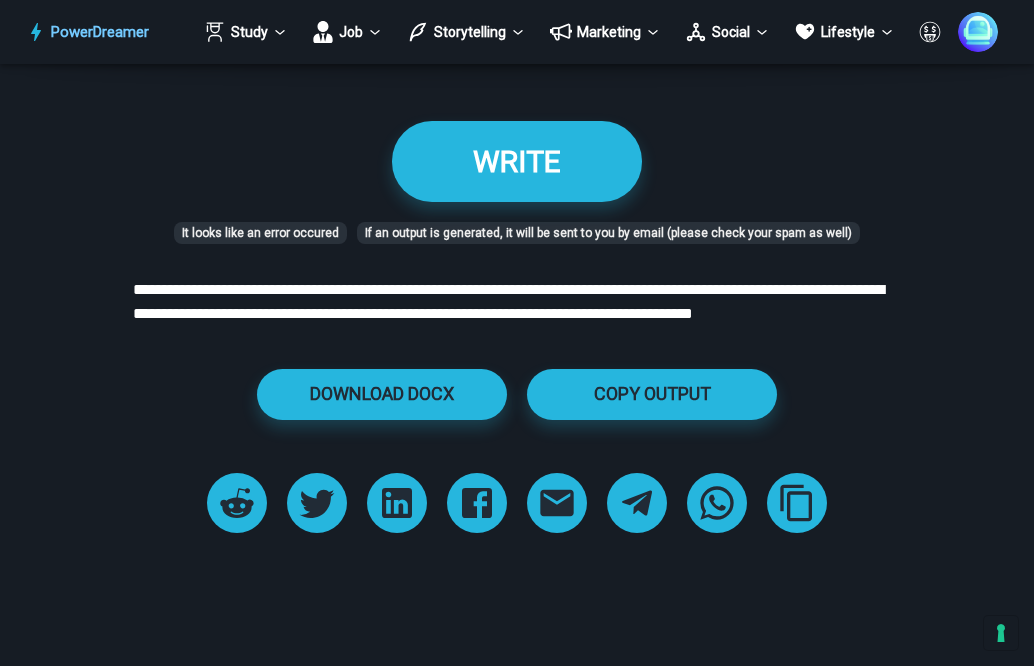 scroll, scrollTop: 3212, scrollLeft: 0, axis: vertical 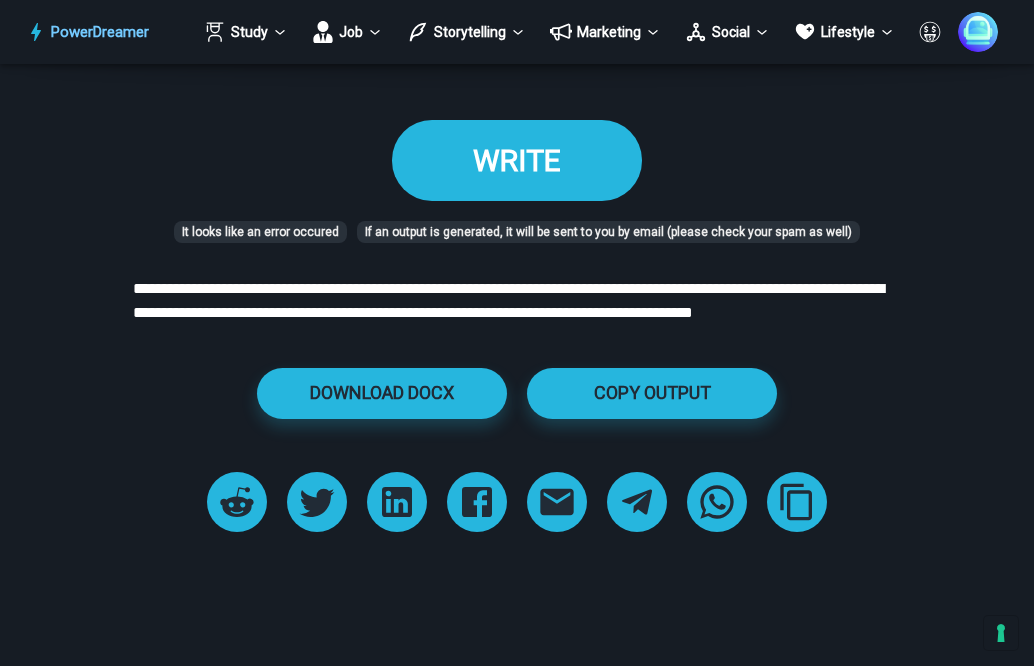 click on "WRITE" at bounding box center (517, 160) 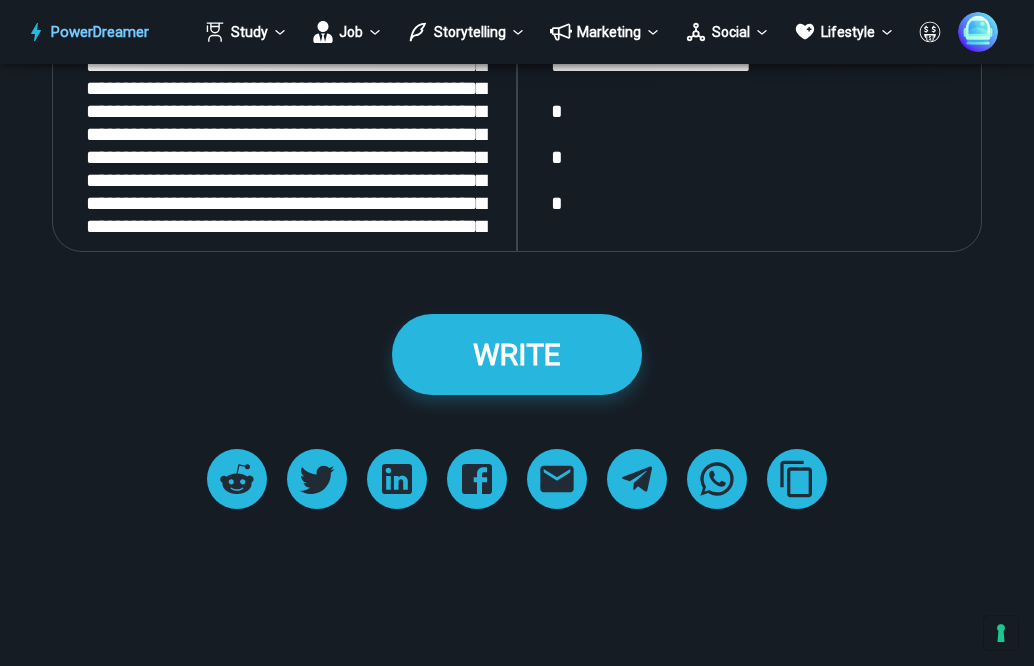 scroll, scrollTop: 2594, scrollLeft: 0, axis: vertical 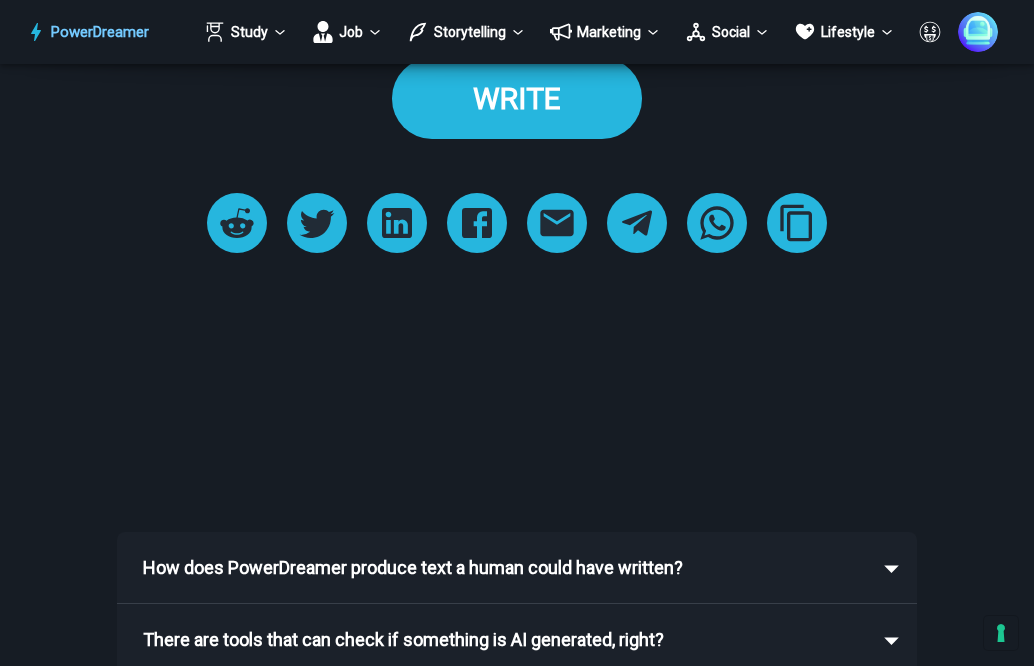 click on "WRITE" at bounding box center (517, 98) 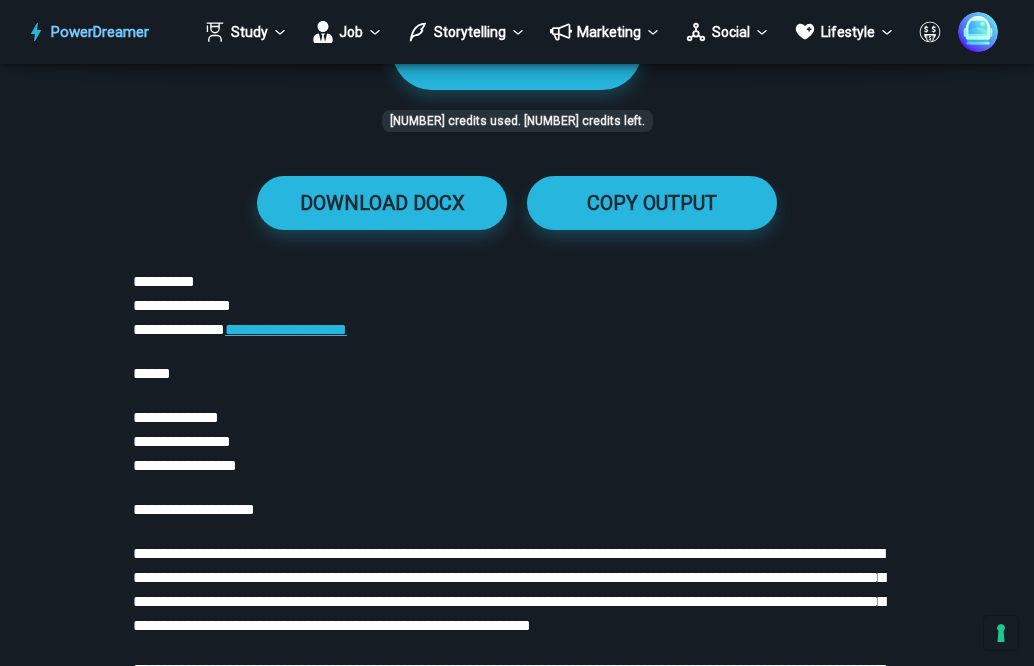 scroll, scrollTop: 3324, scrollLeft: 0, axis: vertical 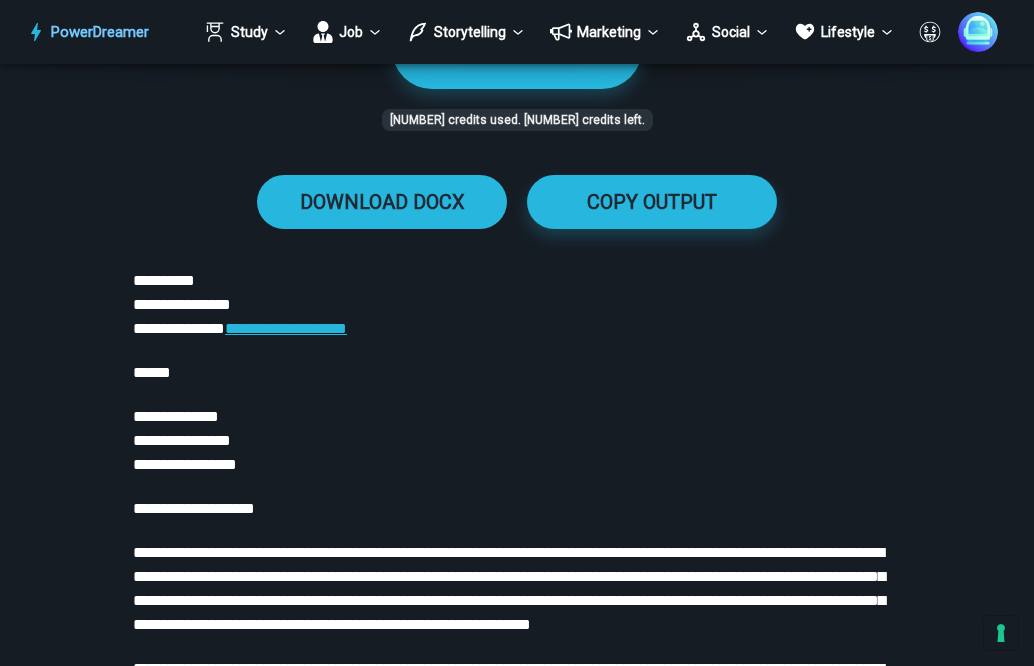 click on "DOWNLOAD DOCX" at bounding box center [382, 202] 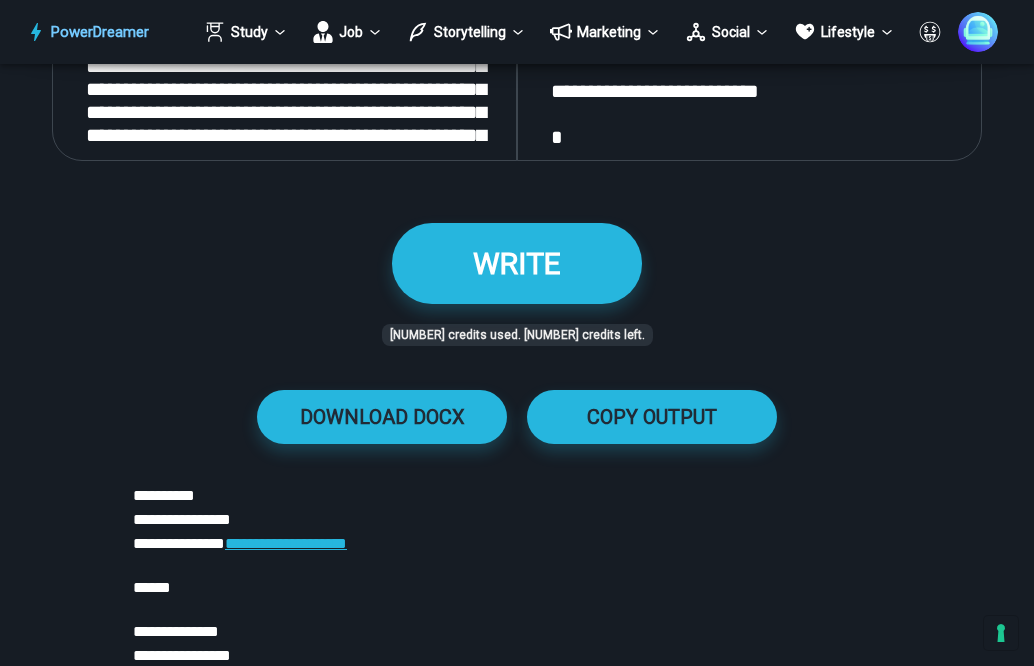 scroll, scrollTop: 3090, scrollLeft: 0, axis: vertical 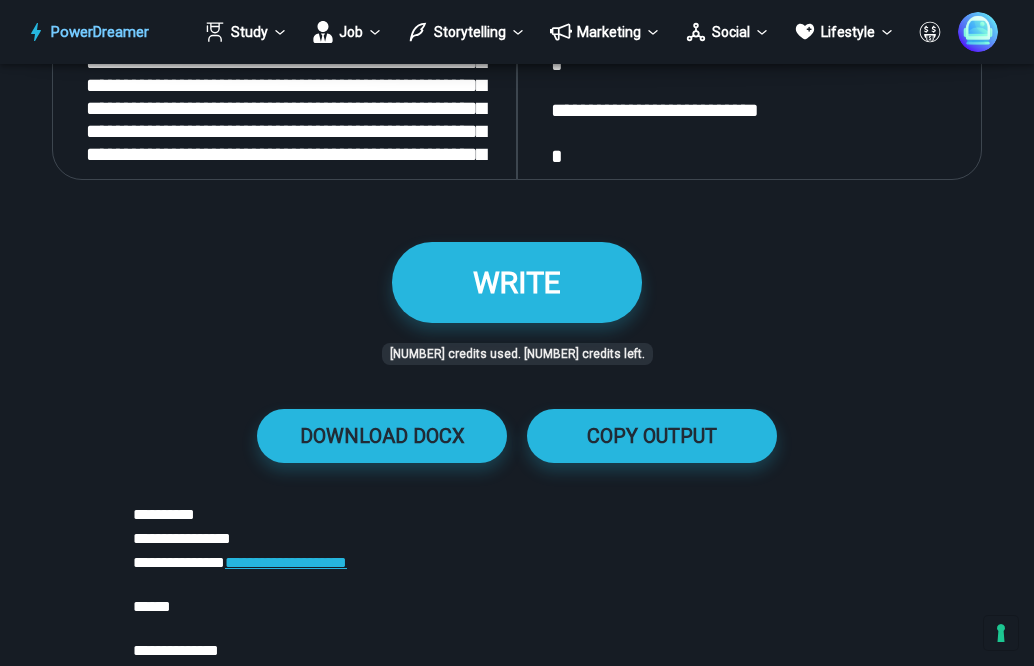 click on "PowerDreamer Study Job Storytelling Marketing Social Lifestyle Earn" at bounding box center (517, 32) 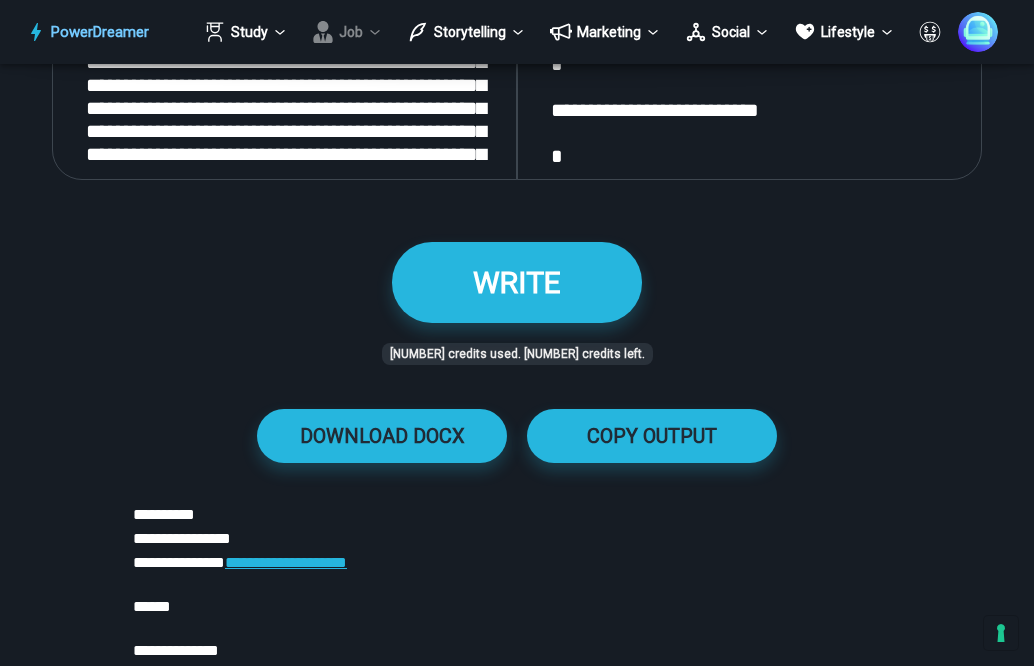 click at bounding box center (280, 32) 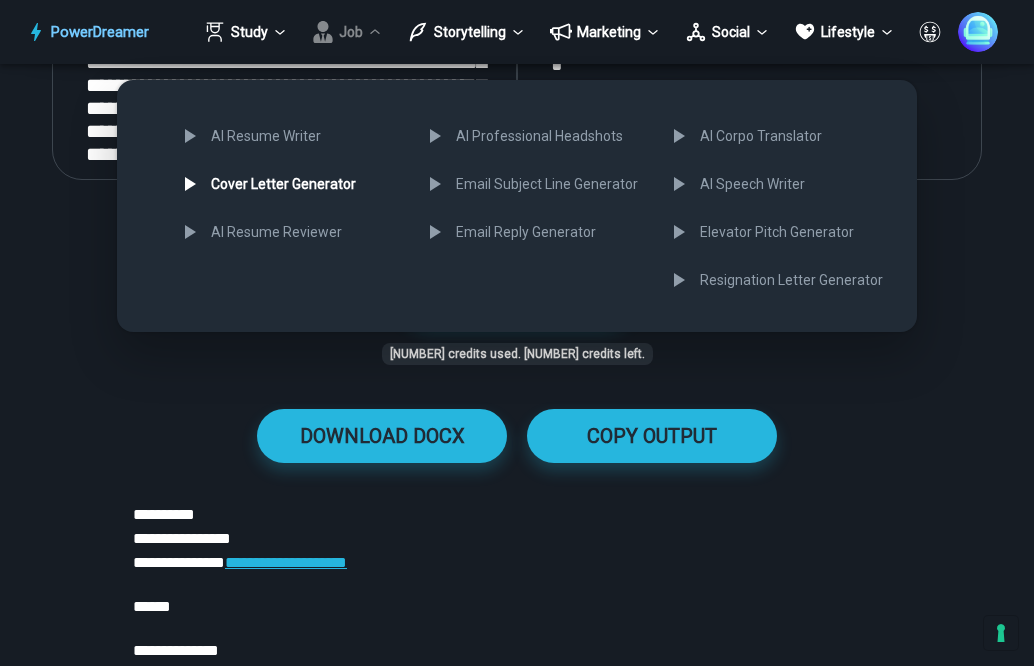 click at bounding box center (517, 333) 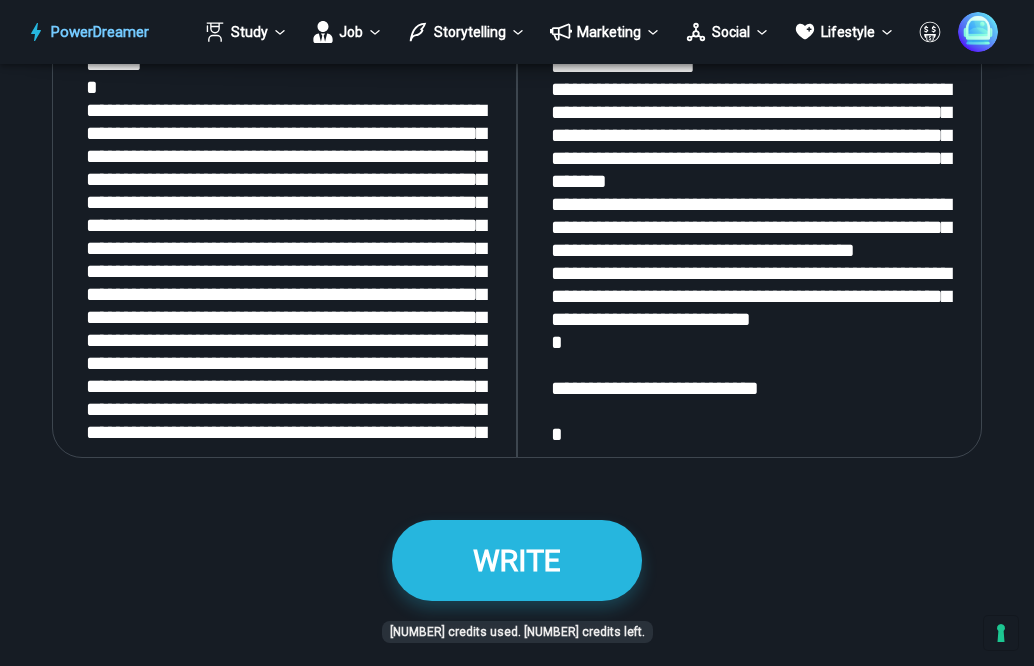 scroll, scrollTop: 2813, scrollLeft: 0, axis: vertical 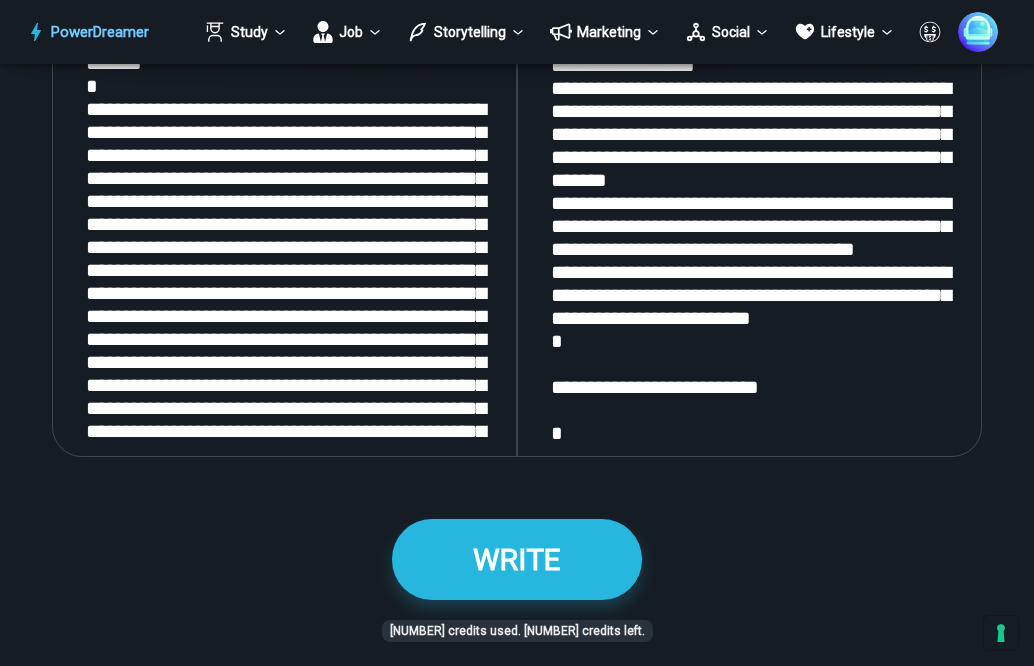 click at bounding box center [749, 190] 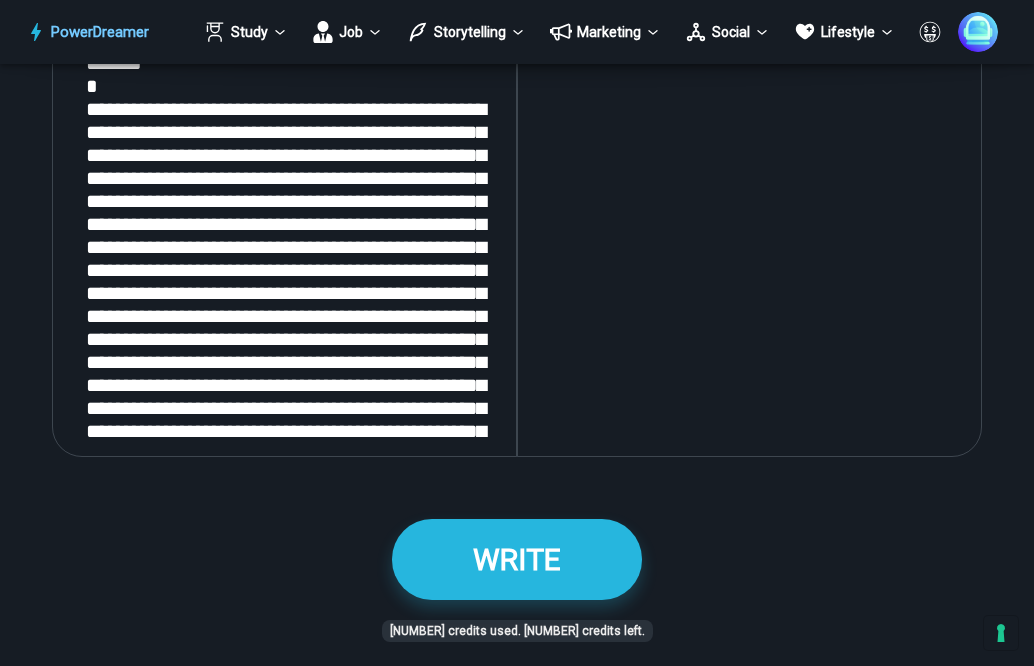 scroll, scrollTop: 2773, scrollLeft: 0, axis: vertical 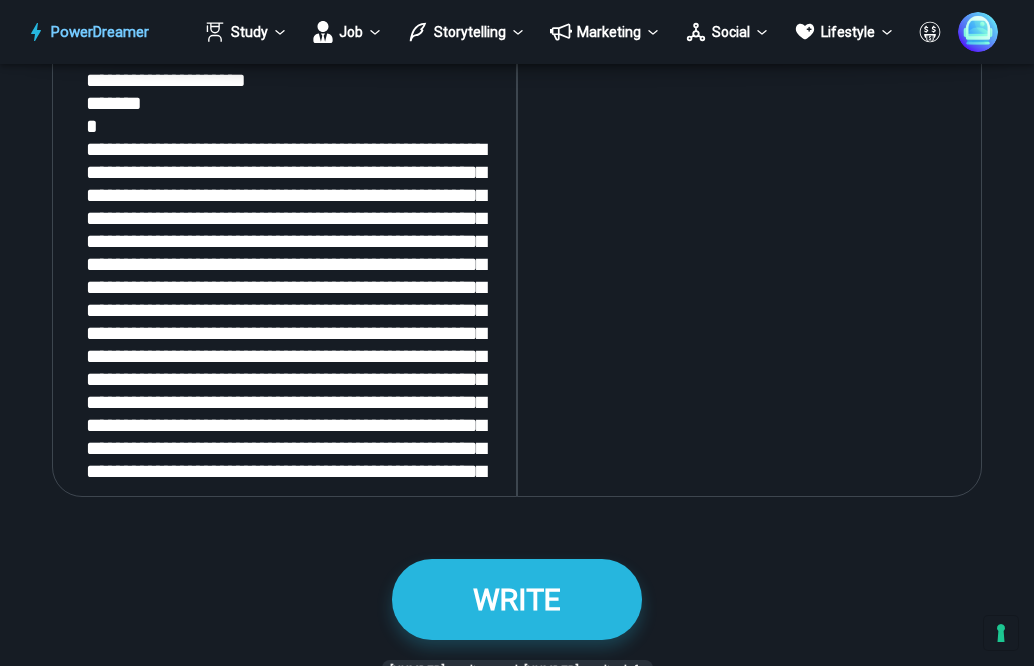 paste on "**********" 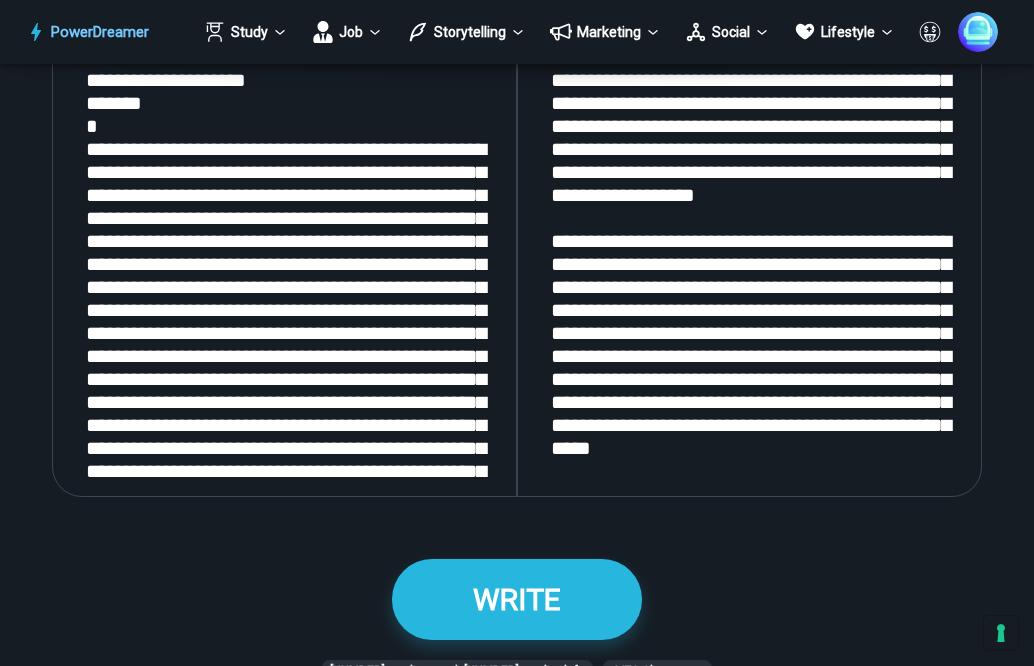 scroll, scrollTop: 2533, scrollLeft: 0, axis: vertical 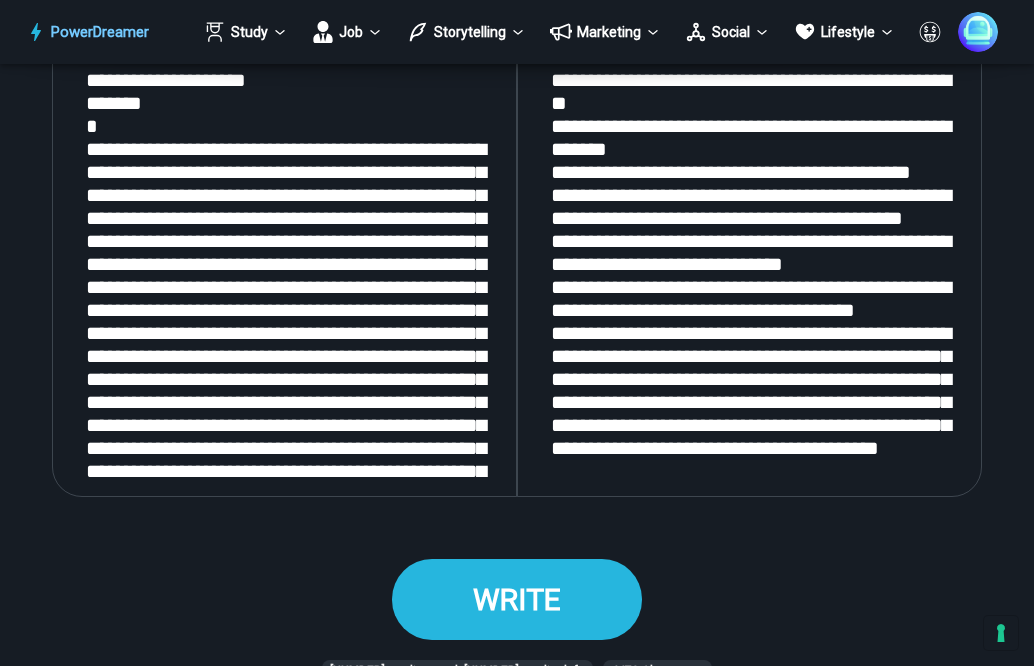 type on "**********" 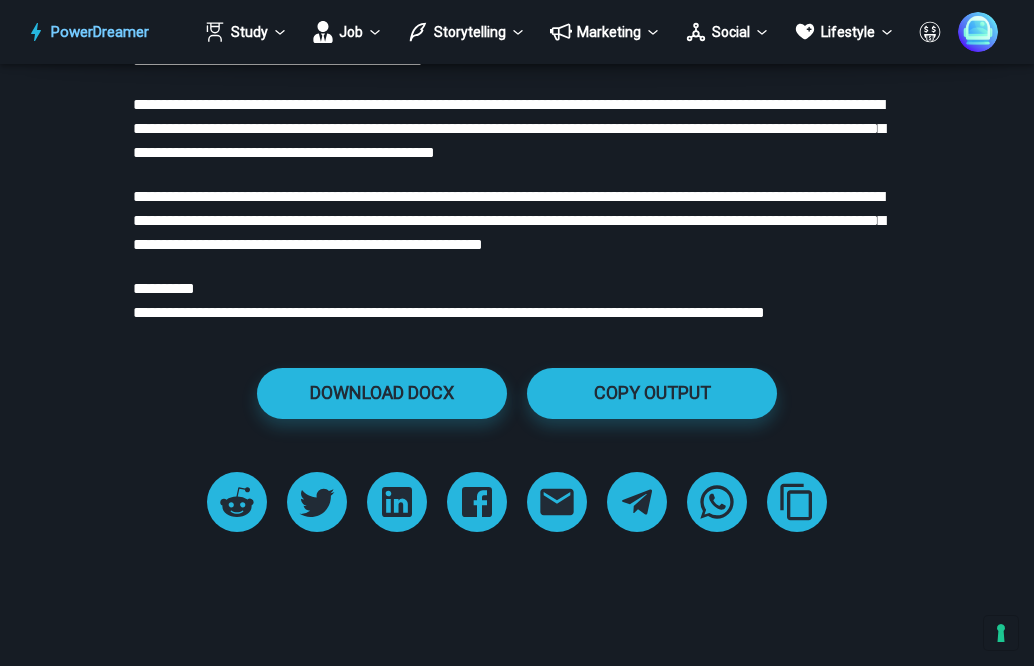 scroll, scrollTop: 4173, scrollLeft: 0, axis: vertical 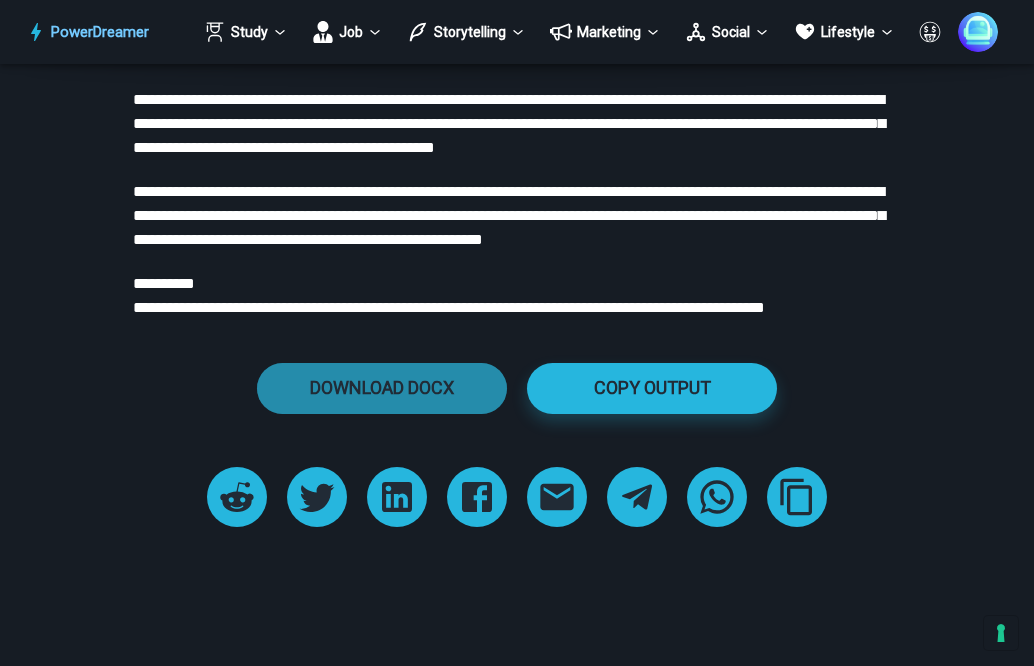 click on "DOWNLOAD DOCX" at bounding box center [382, 387] 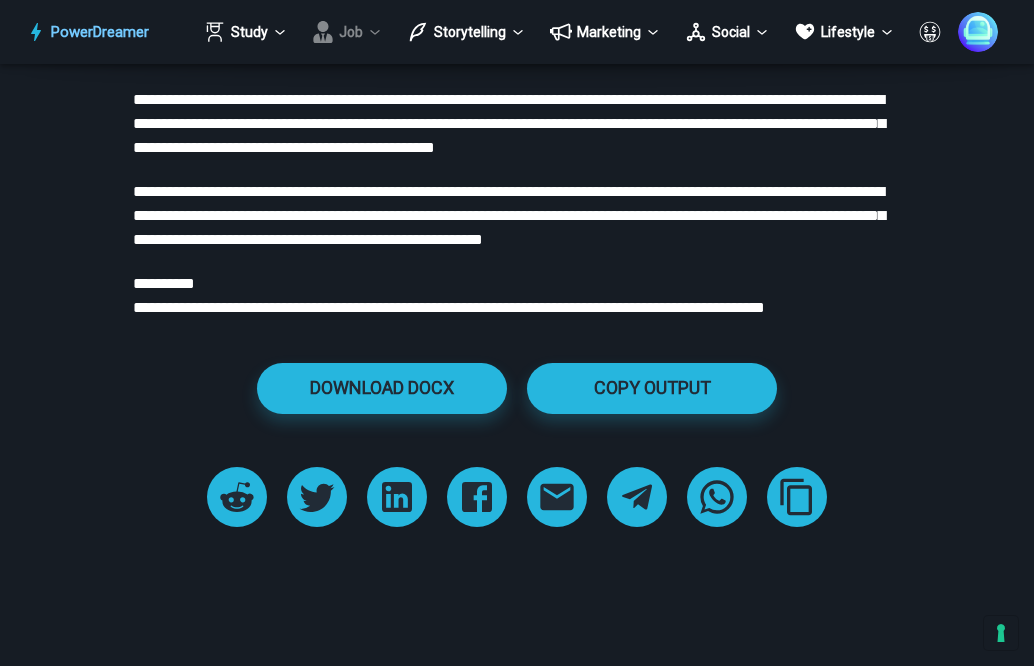 click on "Job" at bounding box center (246, 32) 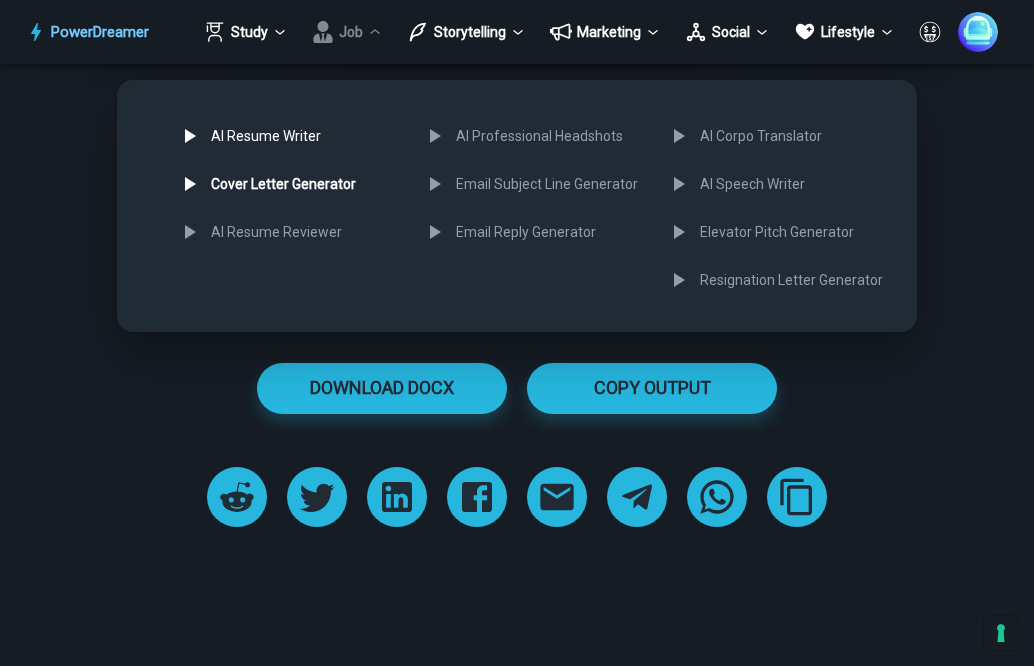 click on "AI Resume Writer" at bounding box center [287, 136] 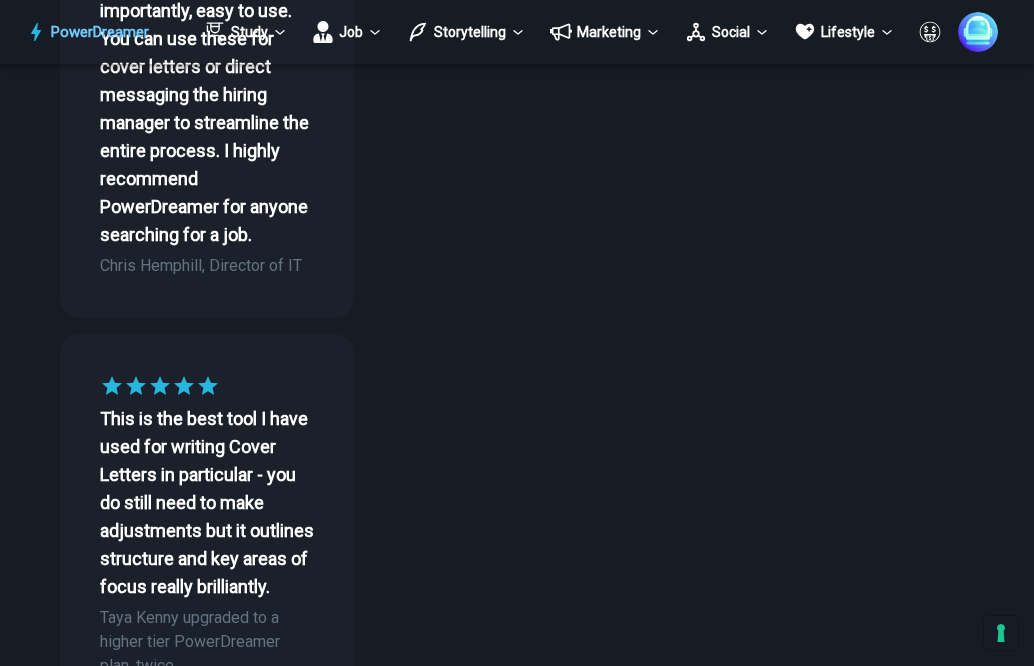 scroll, scrollTop: 0, scrollLeft: 0, axis: both 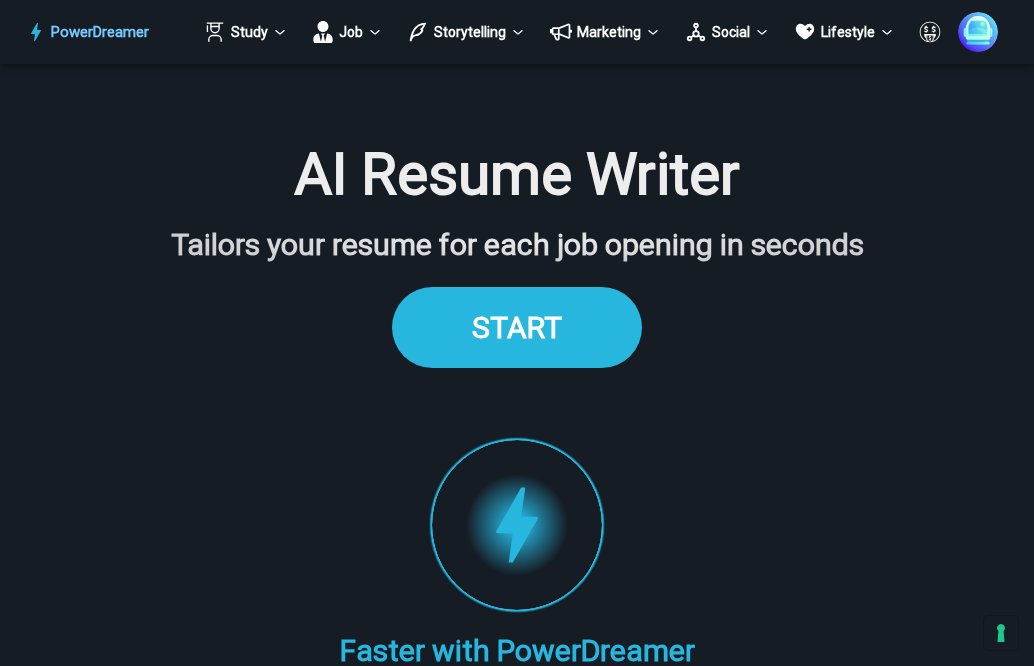 click on "START" at bounding box center (517, 327) 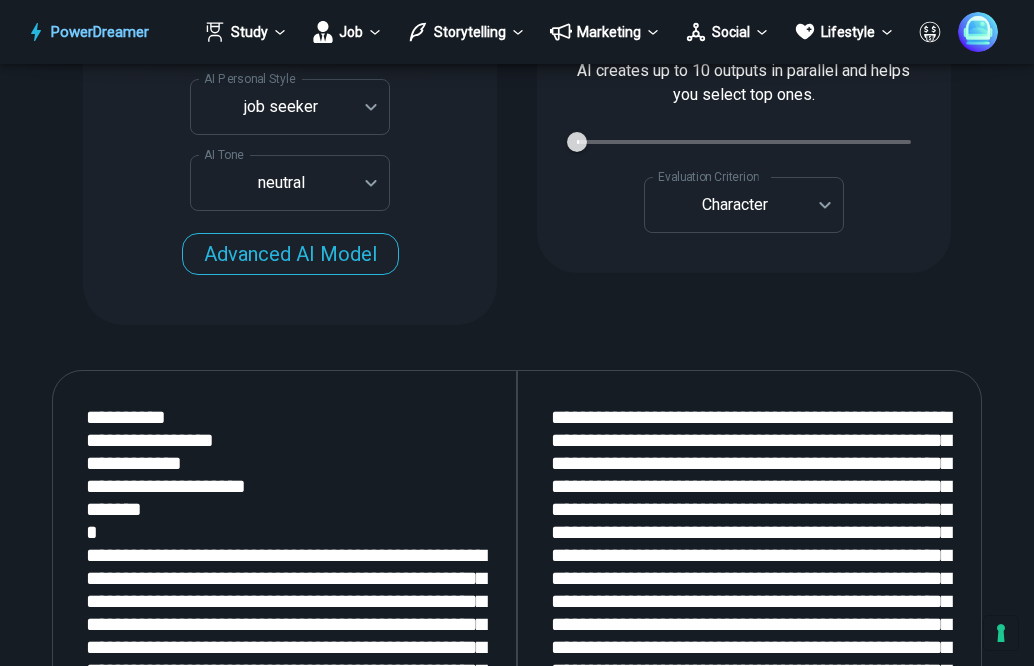 scroll, scrollTop: 2539, scrollLeft: 0, axis: vertical 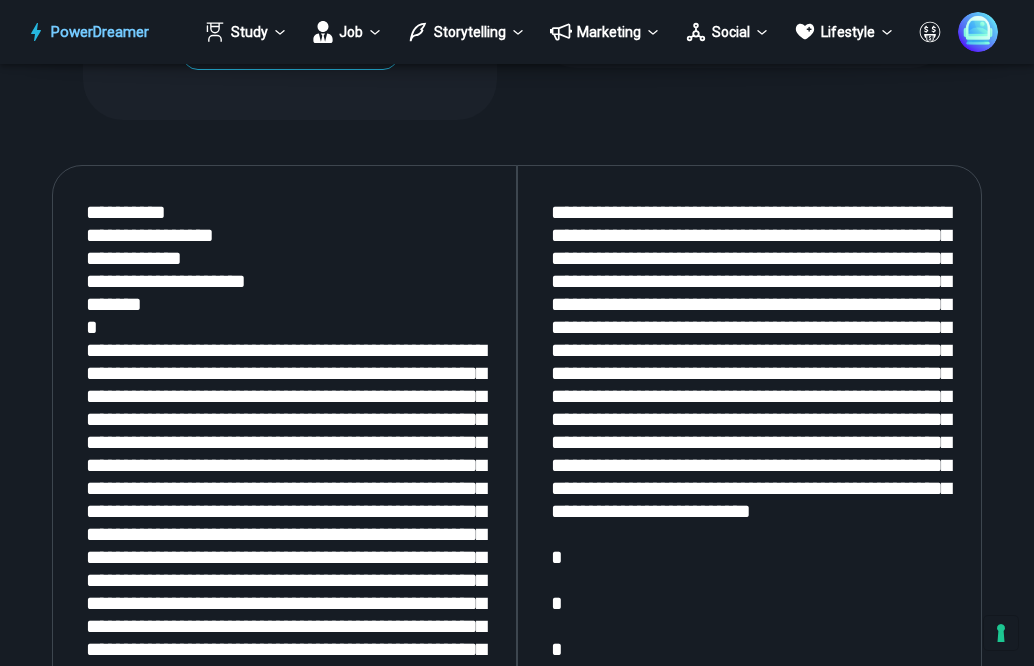 click at bounding box center [749, 431] 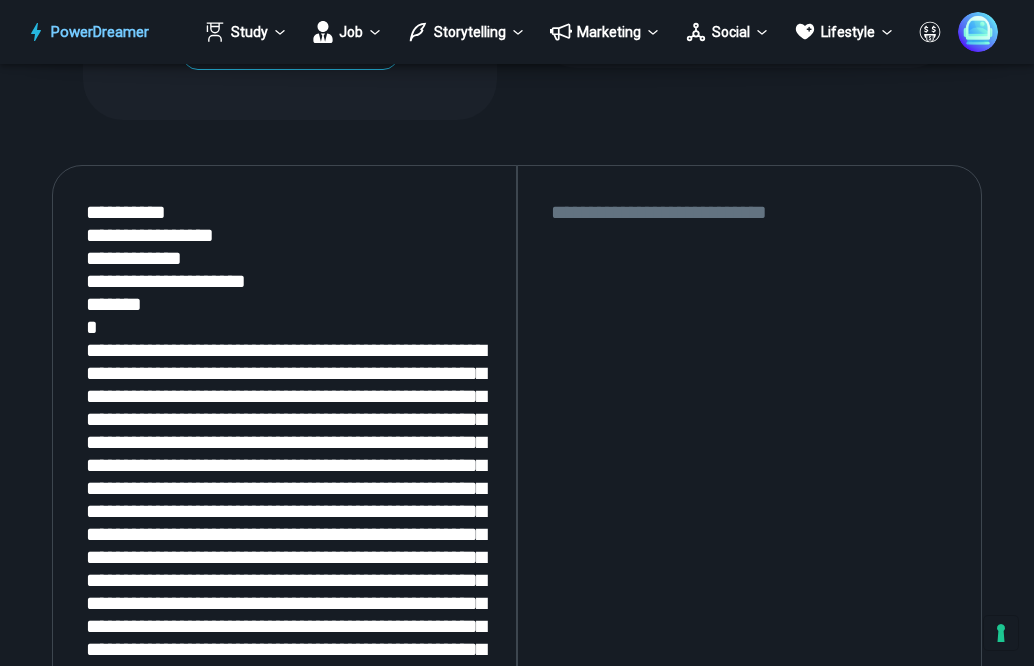 type 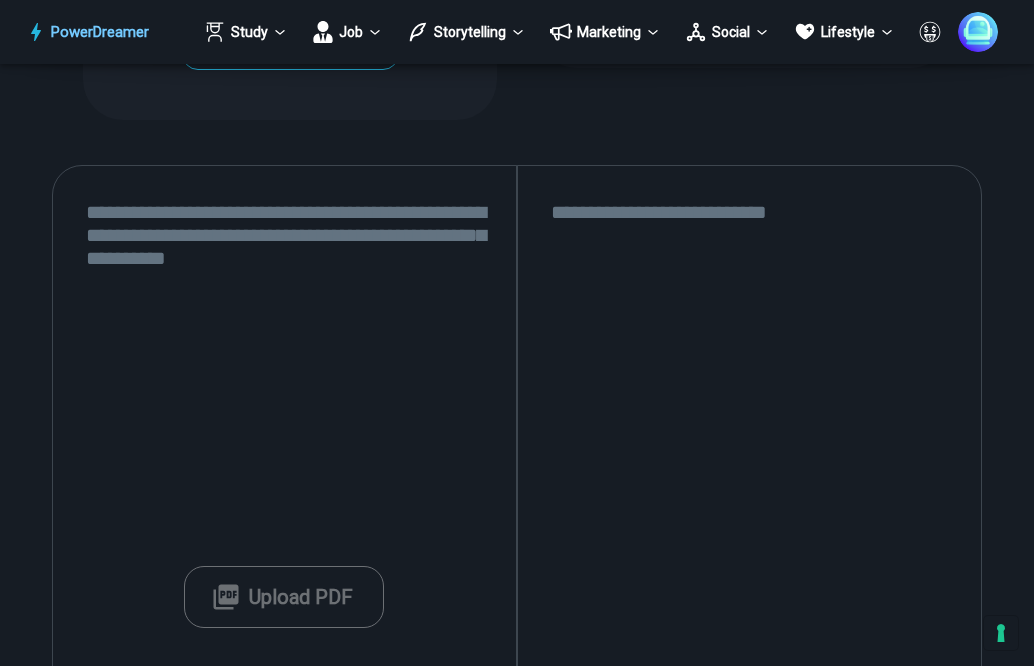 paste on "**********" 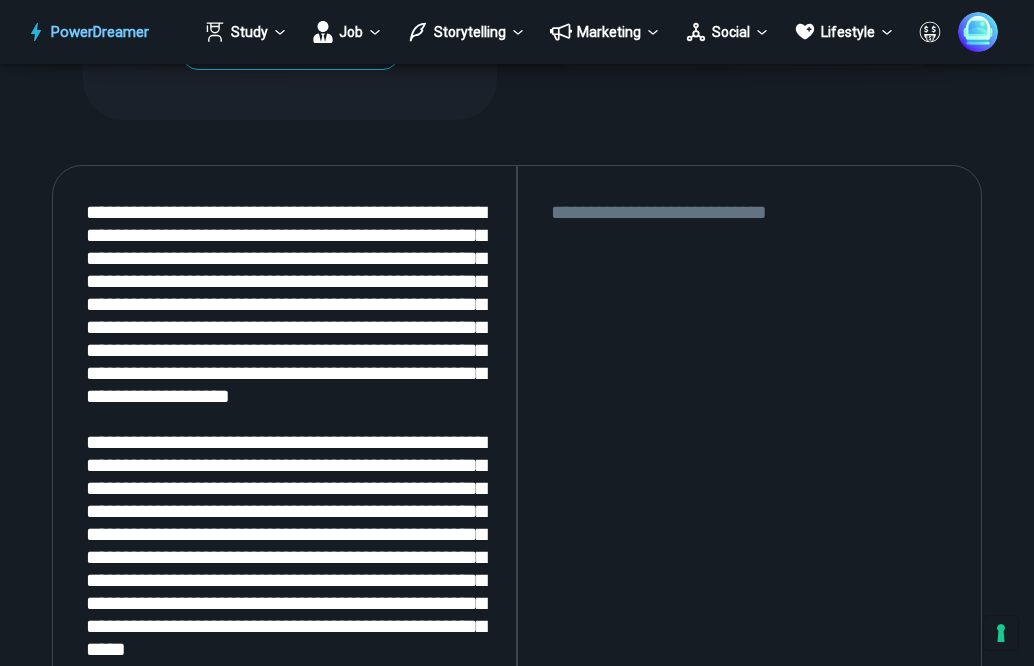 scroll, scrollTop: 2554, scrollLeft: 0, axis: vertical 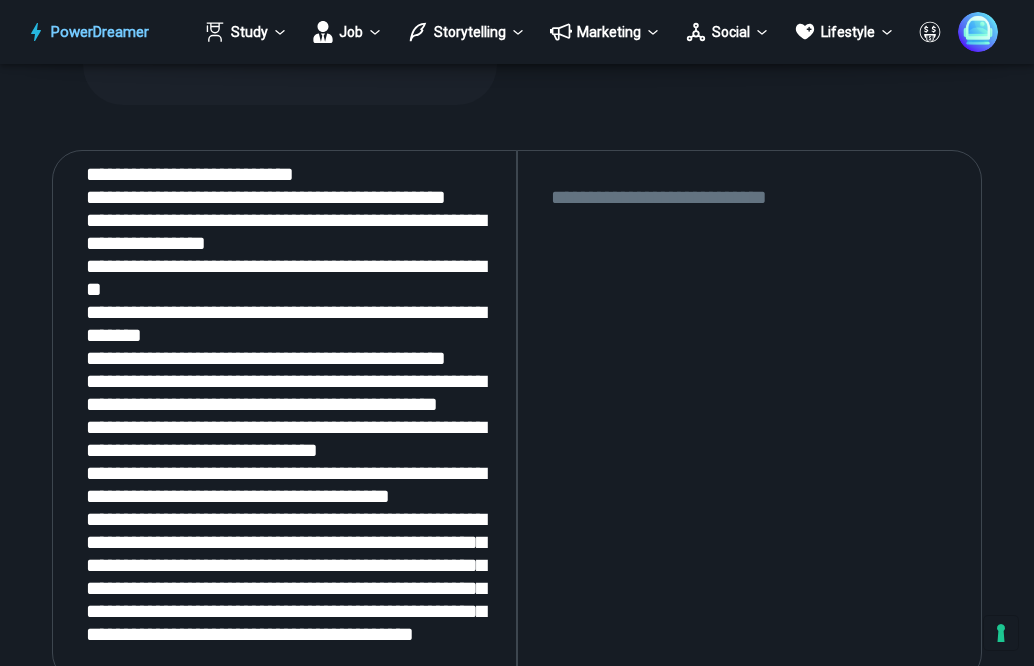 type on "**********" 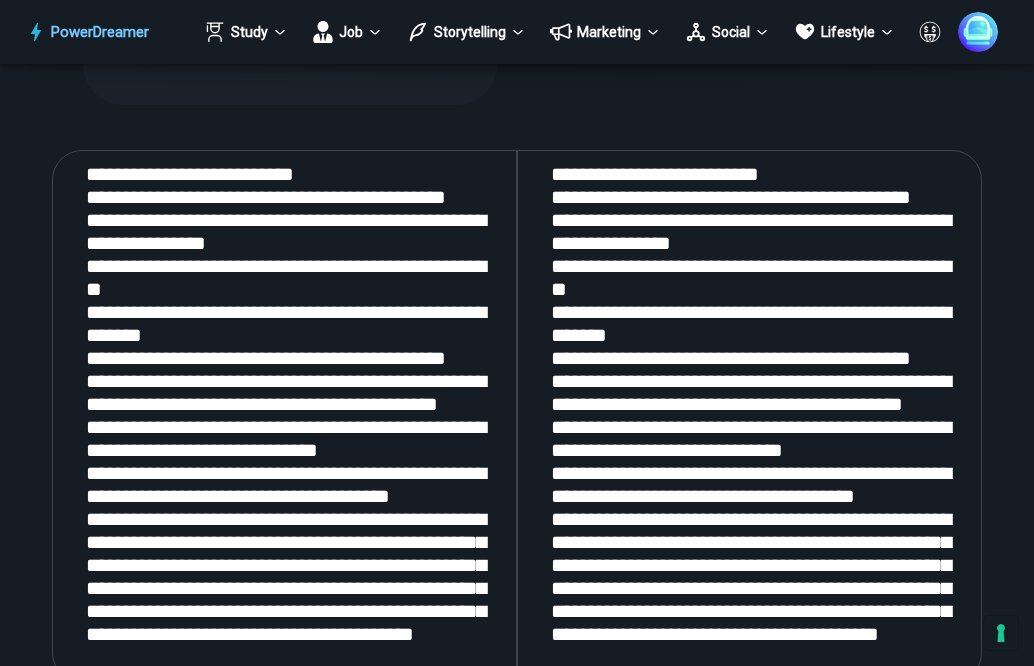 scroll, scrollTop: 2553, scrollLeft: 0, axis: vertical 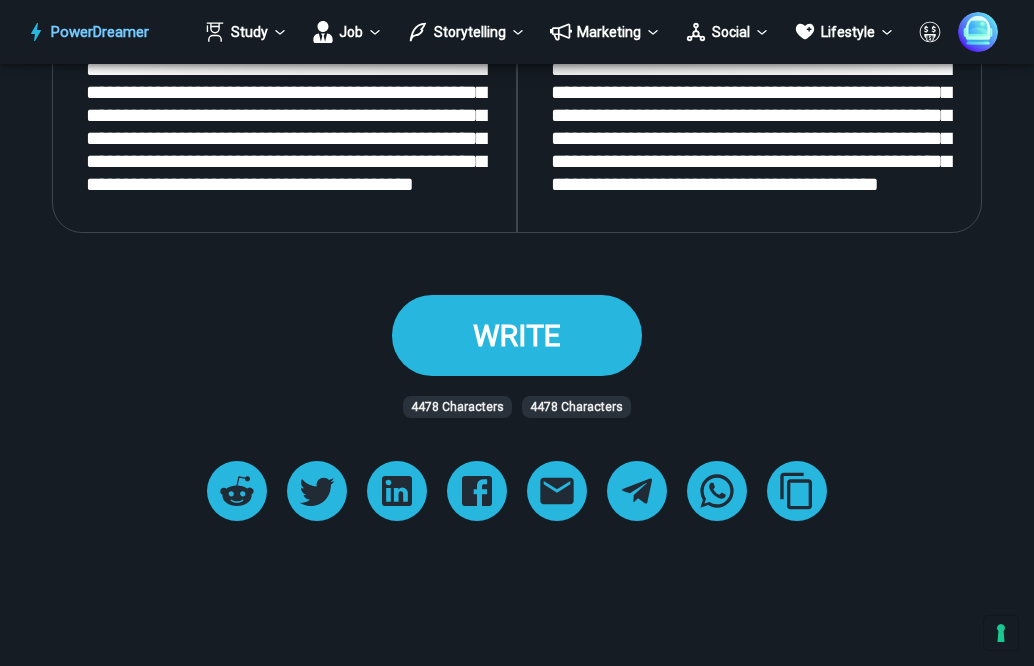type on "**********" 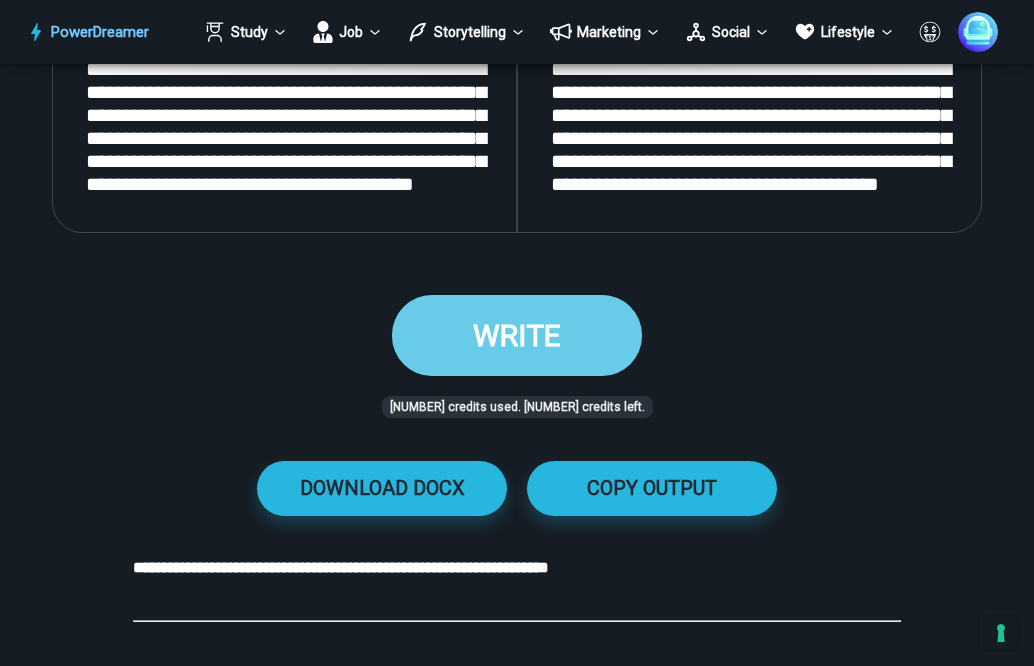 click on "WRITE" at bounding box center [517, 335] 